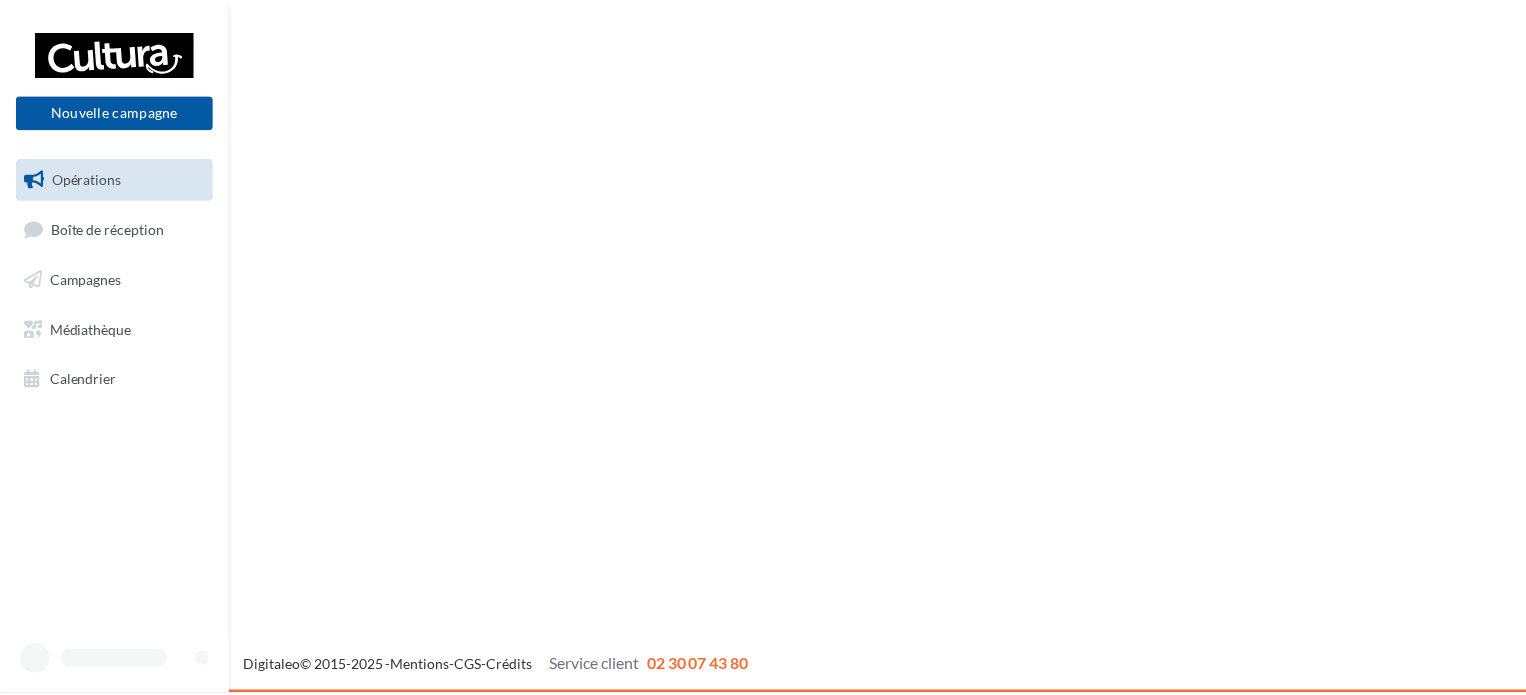 scroll, scrollTop: 0, scrollLeft: 0, axis: both 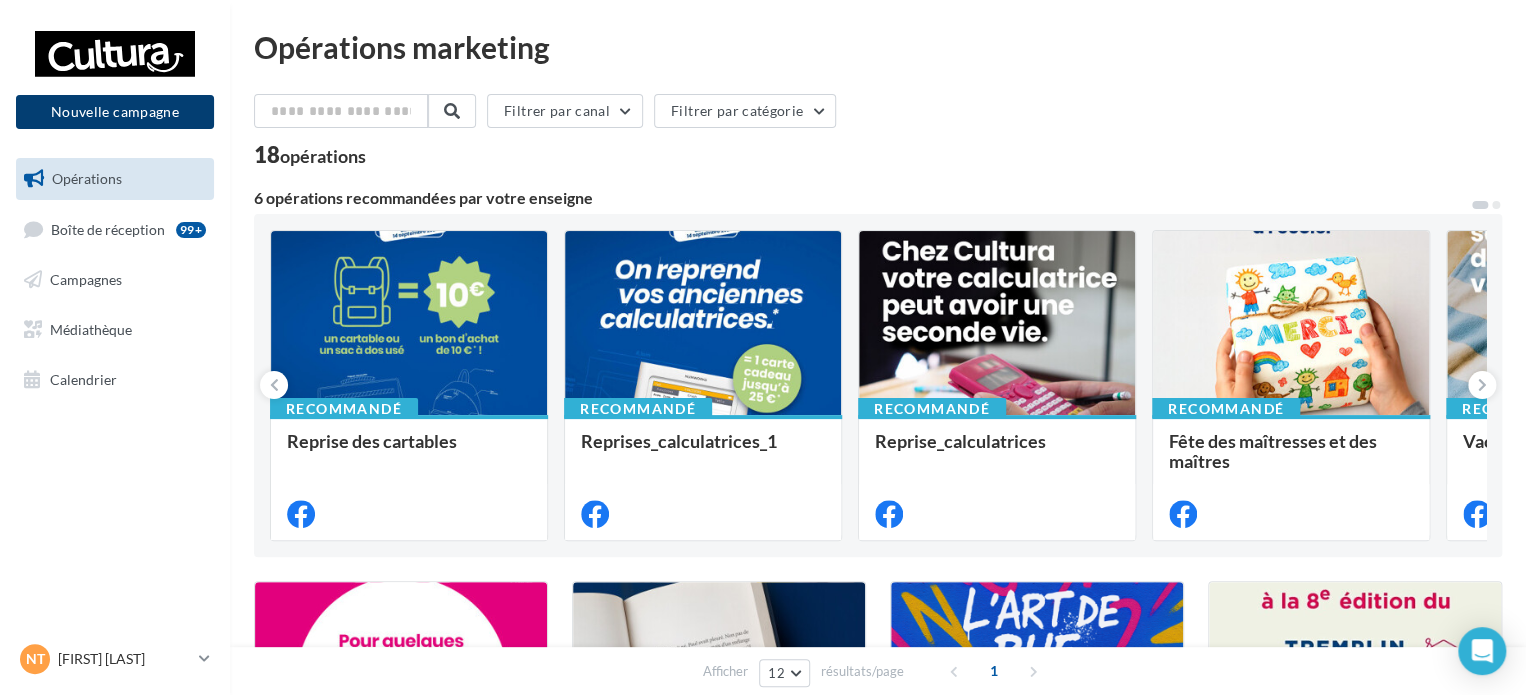 click on "Nouvelle campagne" at bounding box center [115, 112] 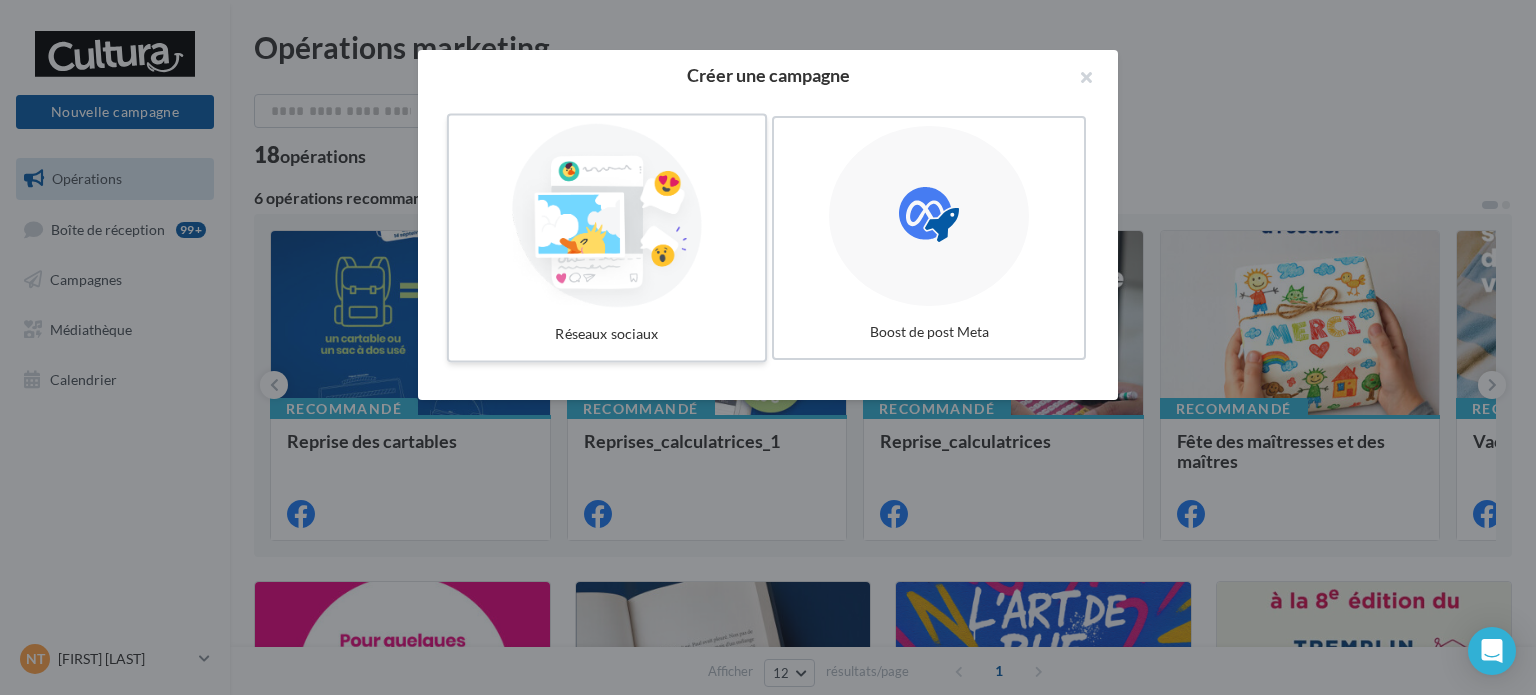 click at bounding box center [607, 216] 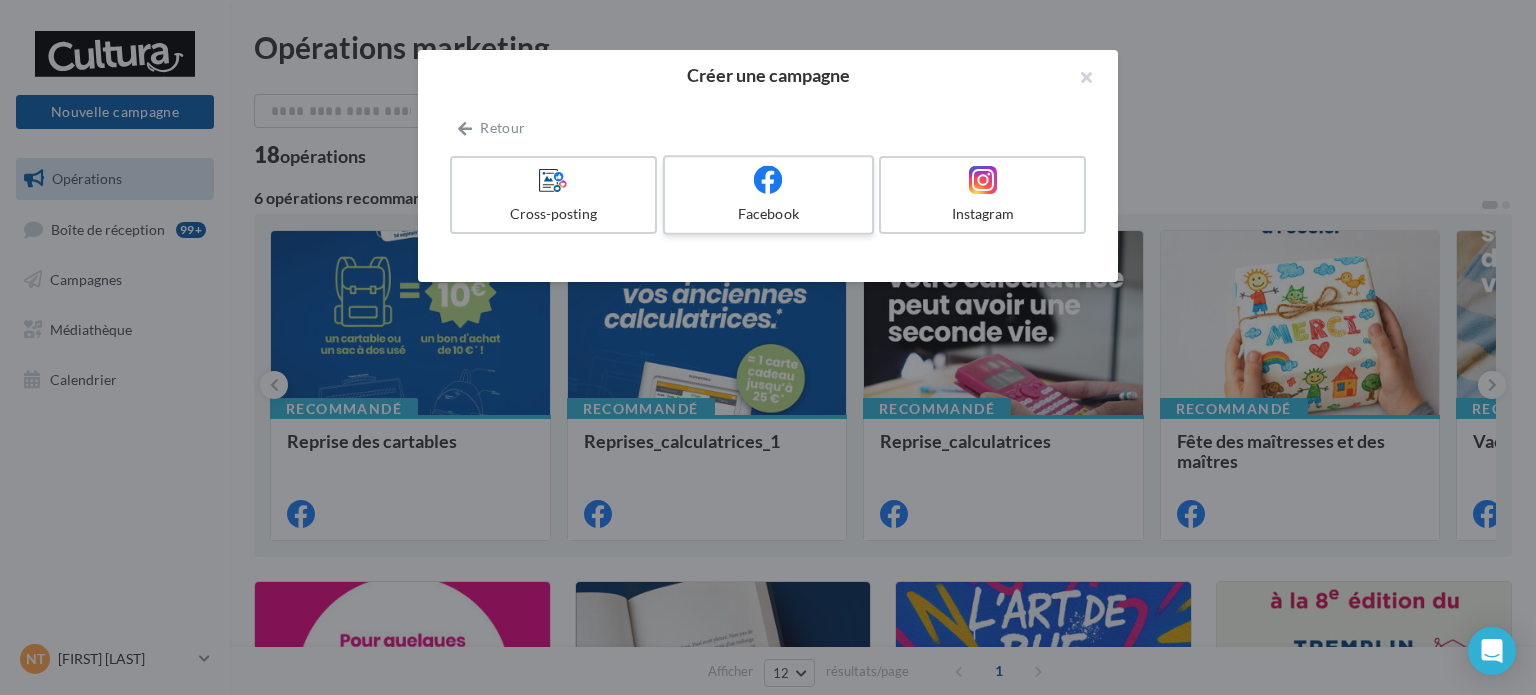 click on "Facebook" at bounding box center [768, 195] 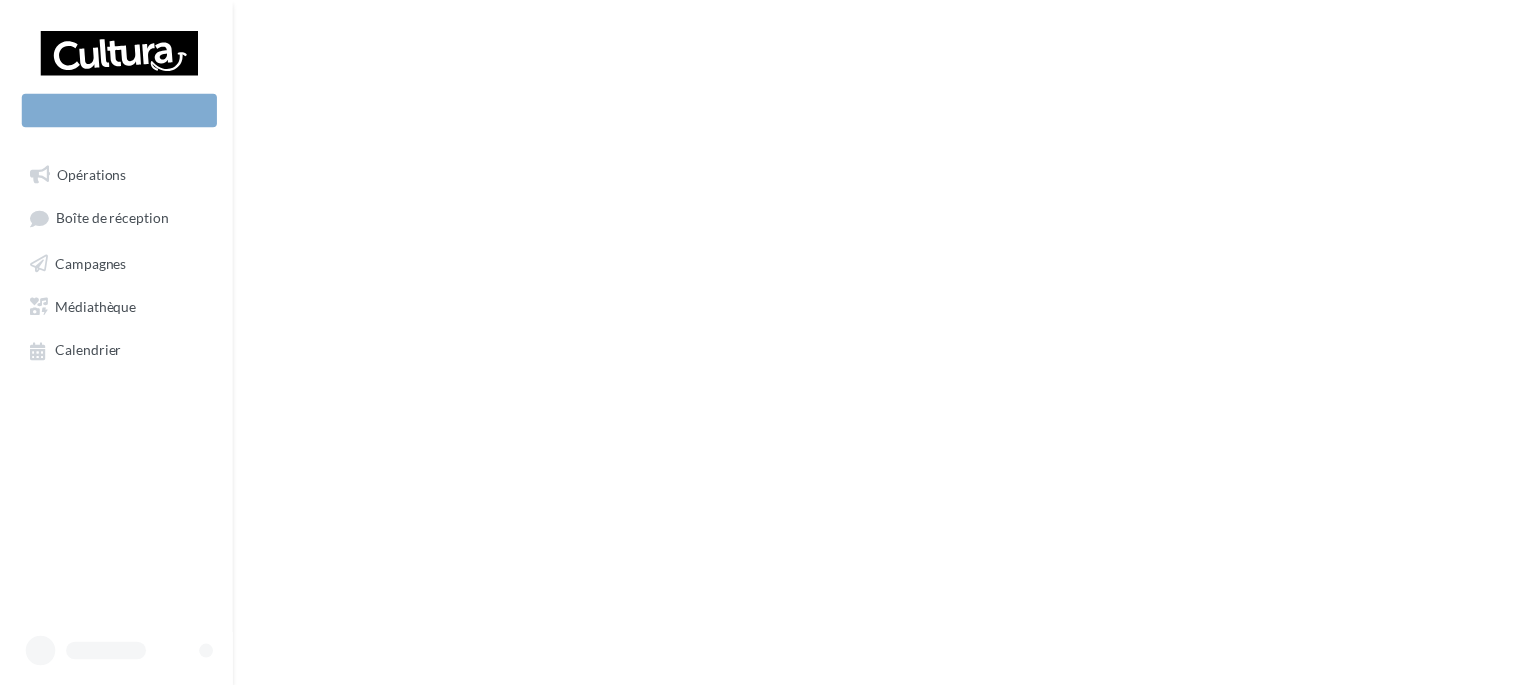 scroll, scrollTop: 0, scrollLeft: 0, axis: both 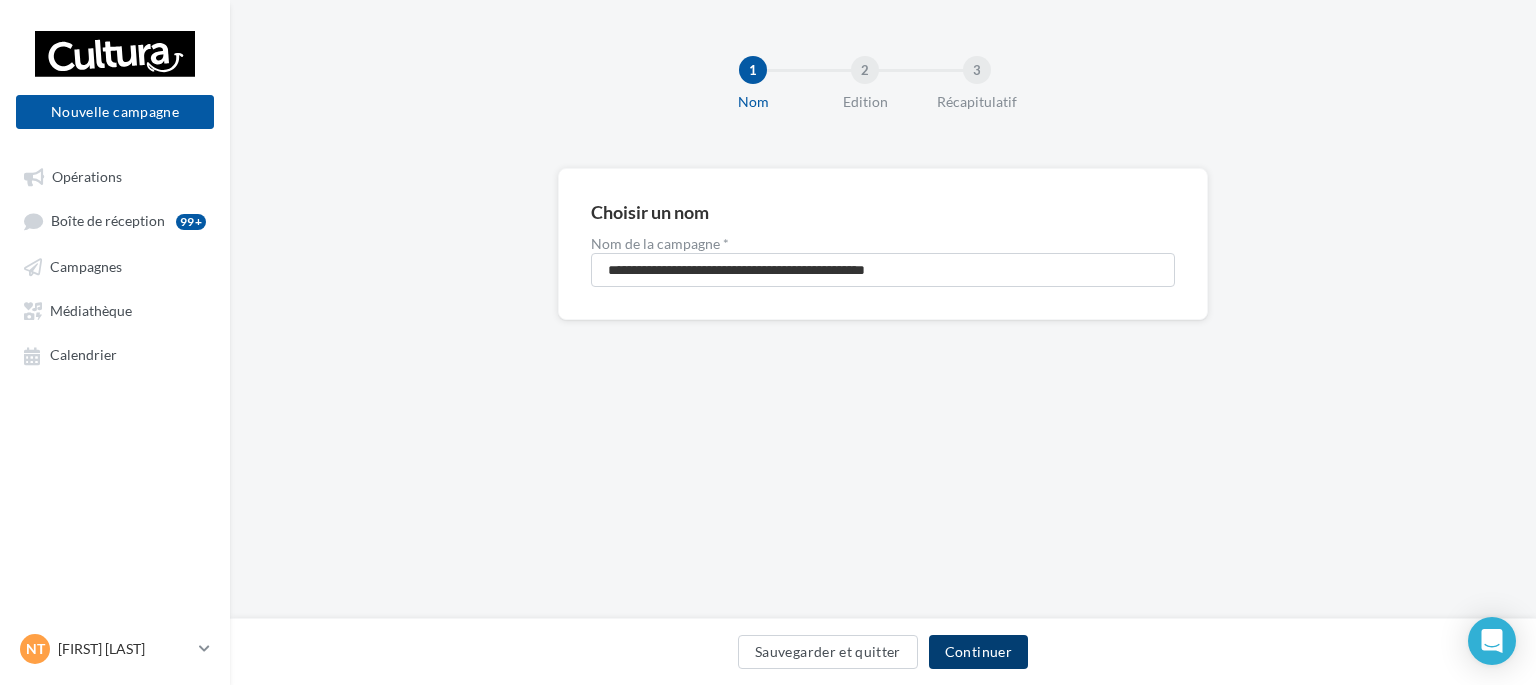 click on "Continuer" at bounding box center [978, 652] 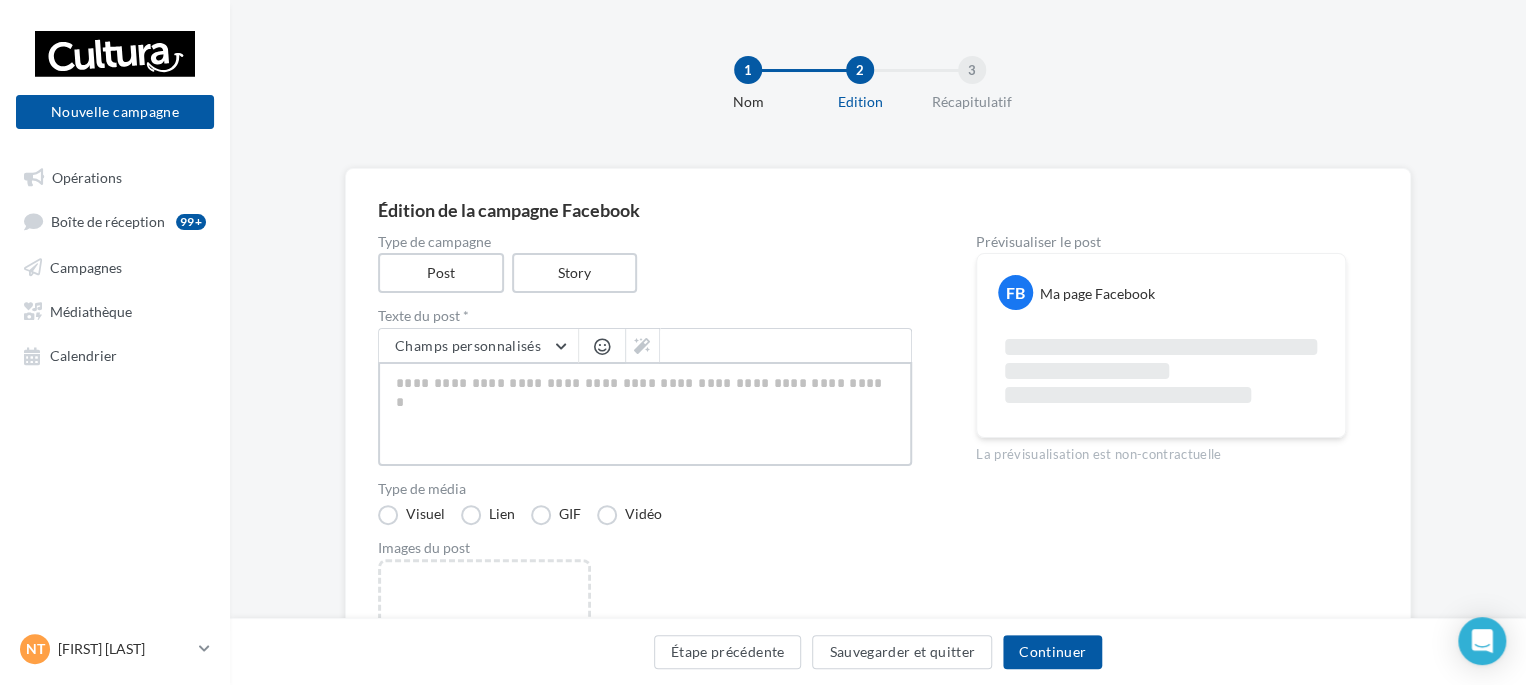 click at bounding box center [645, 414] 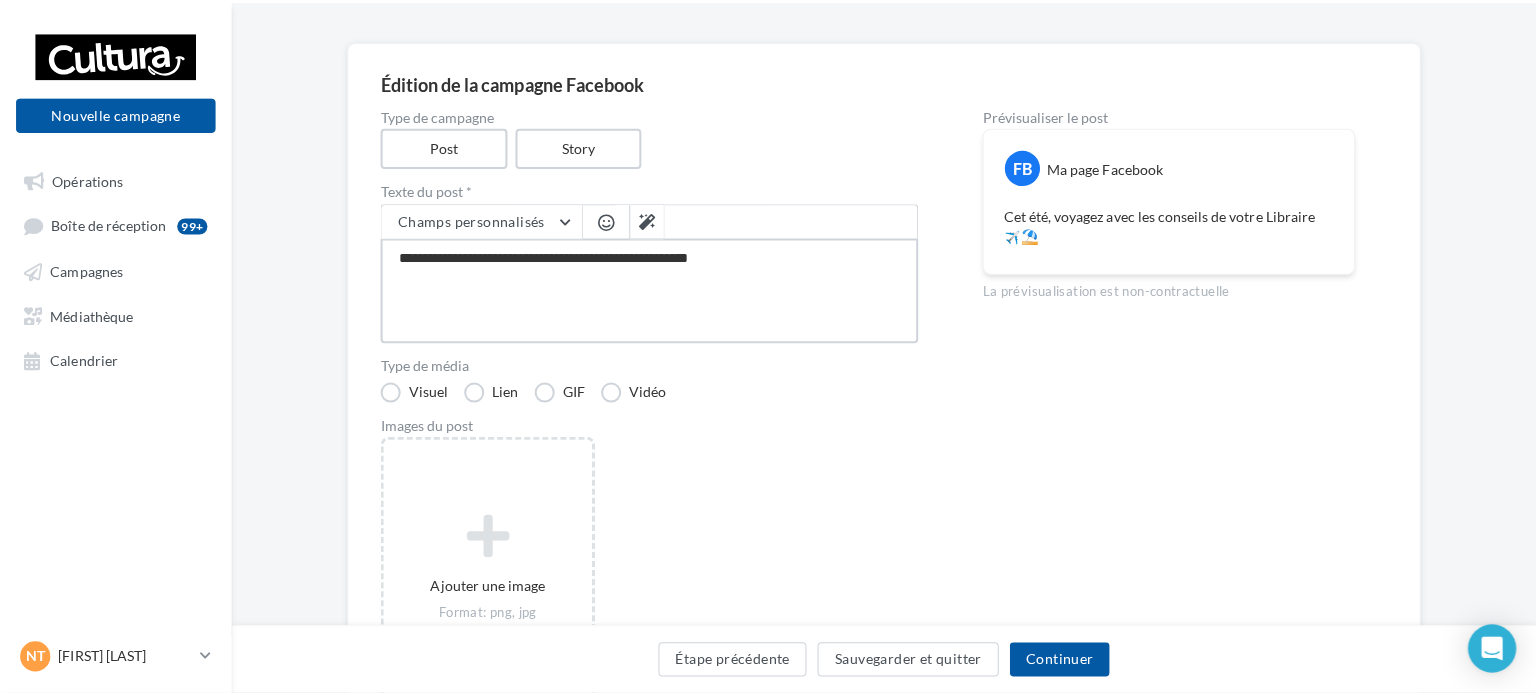 scroll, scrollTop: 200, scrollLeft: 0, axis: vertical 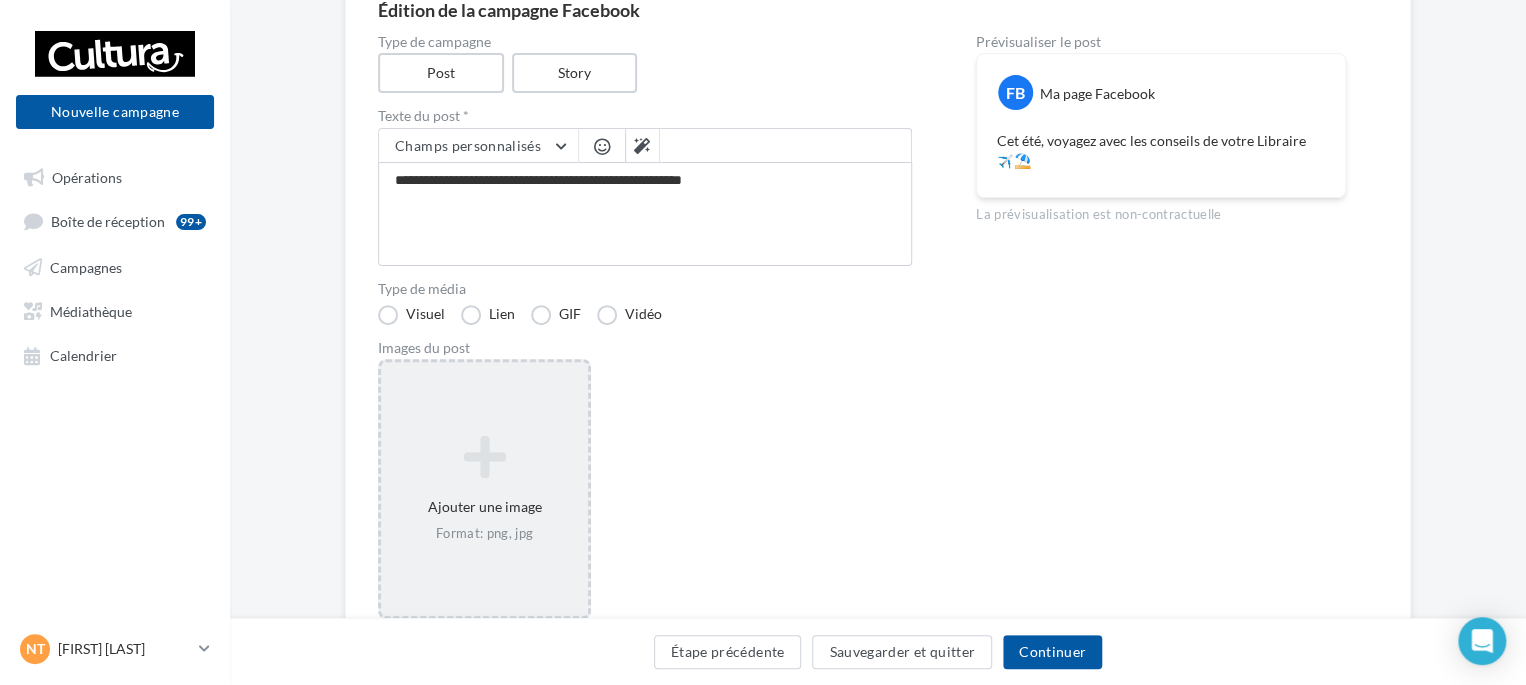 click at bounding box center (484, 457) 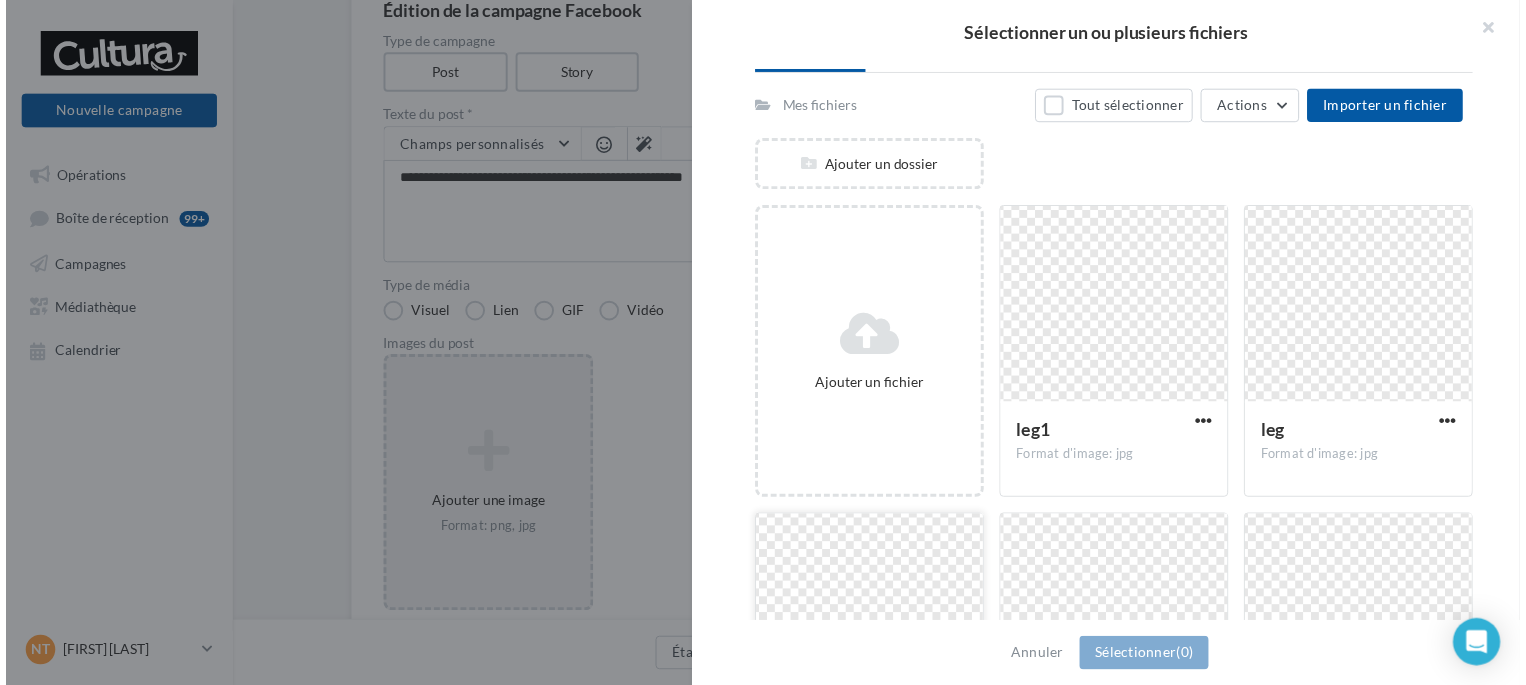 scroll, scrollTop: 149, scrollLeft: 0, axis: vertical 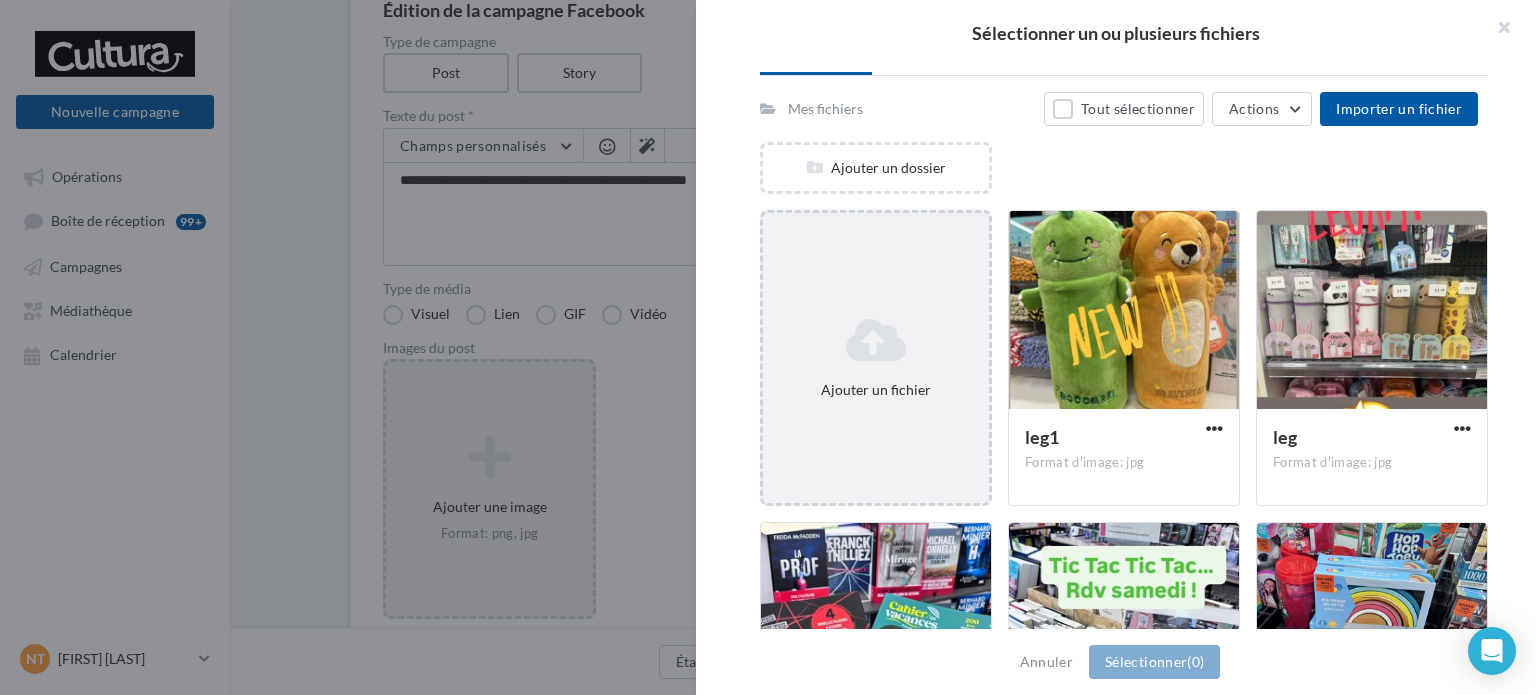 click at bounding box center [876, 340] 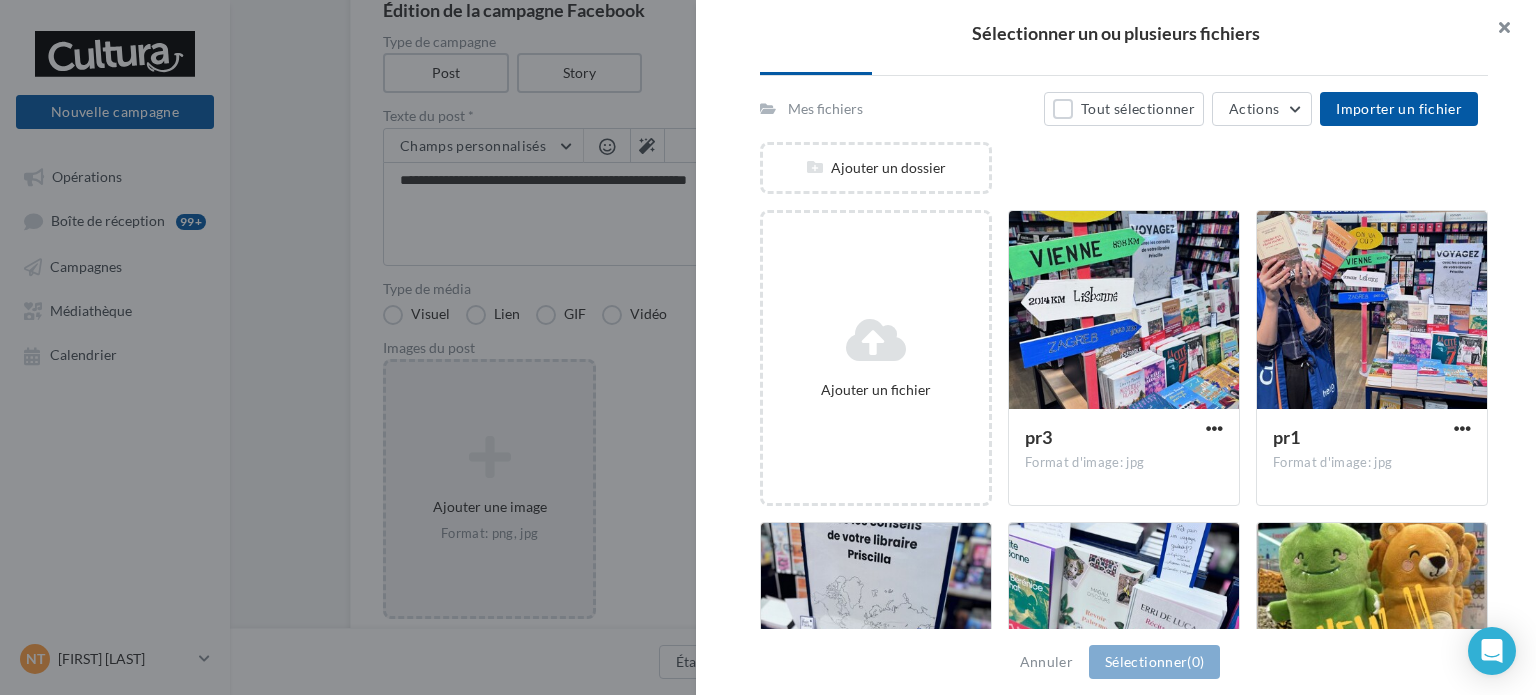 click at bounding box center (1496, 30) 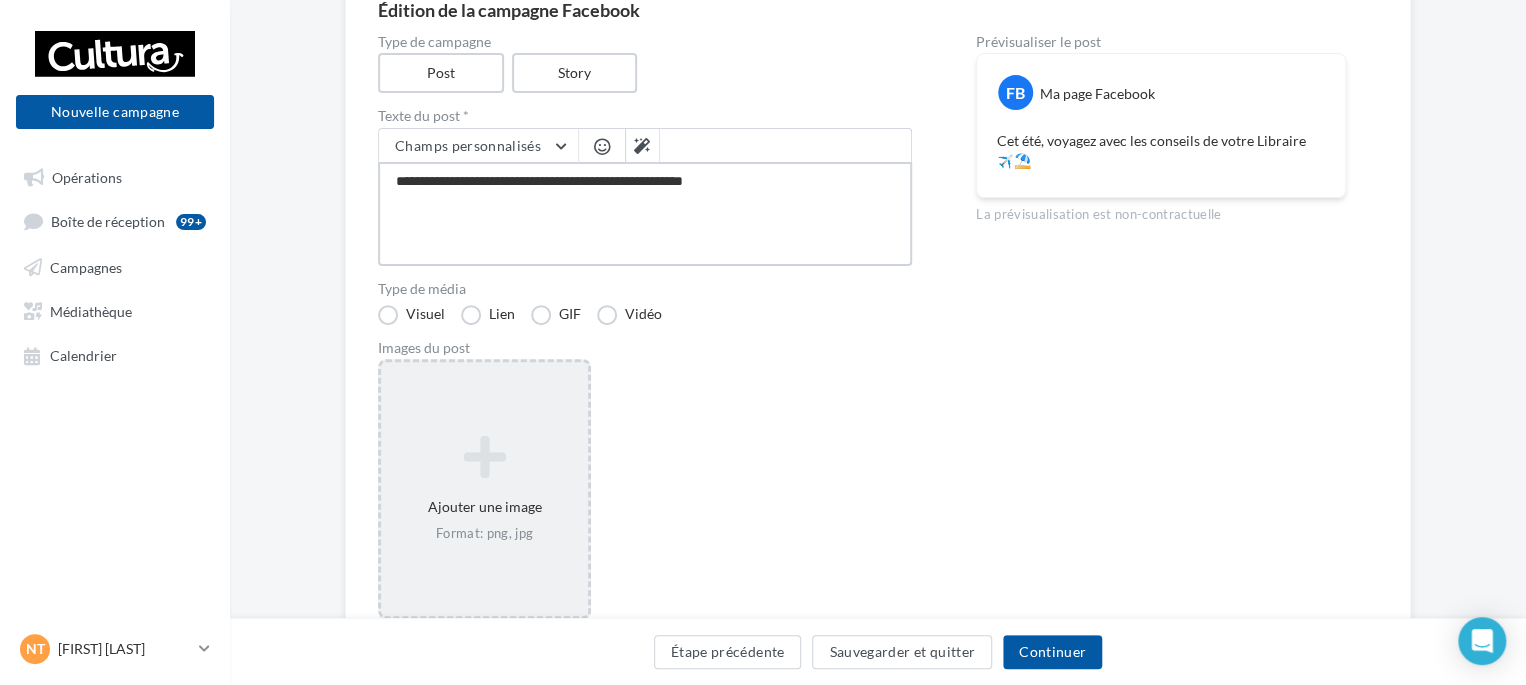 click on "**********" at bounding box center (645, 214) 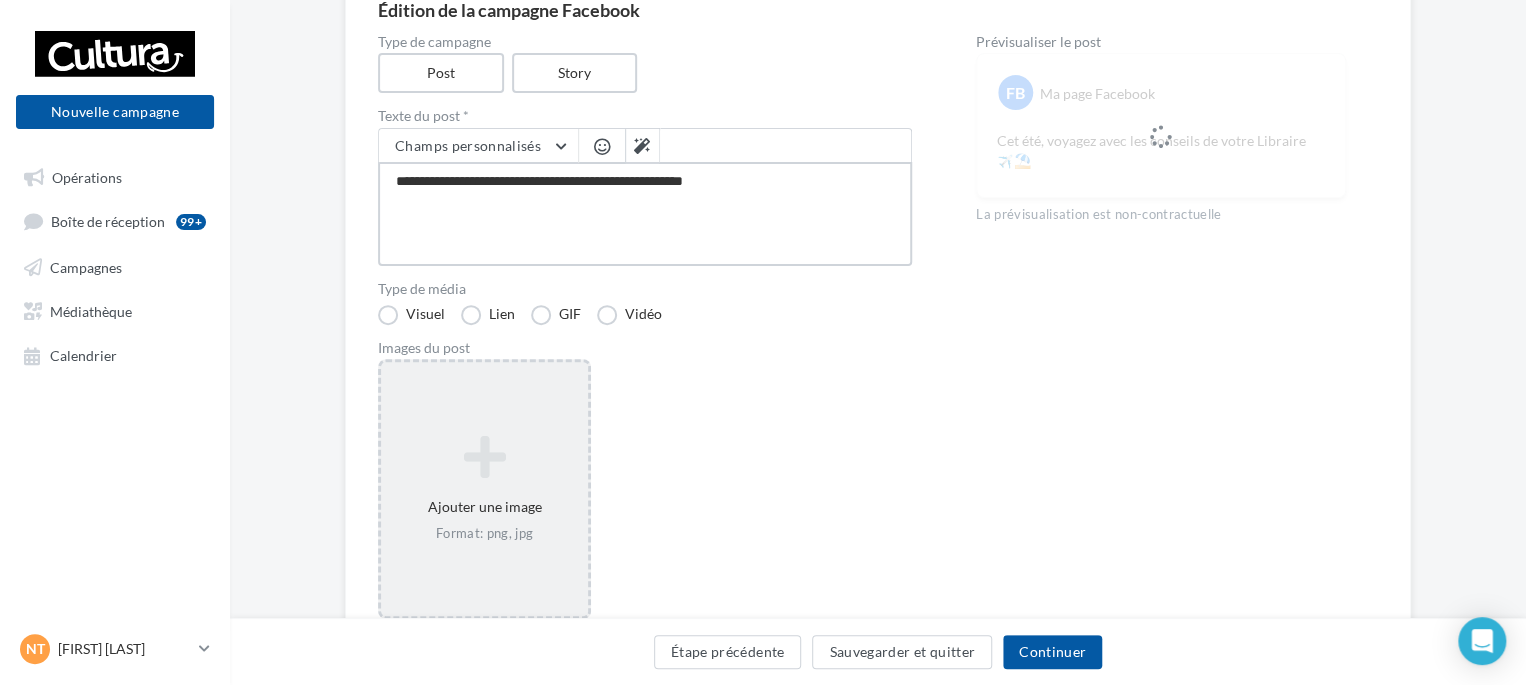 click on "**********" at bounding box center [645, 214] 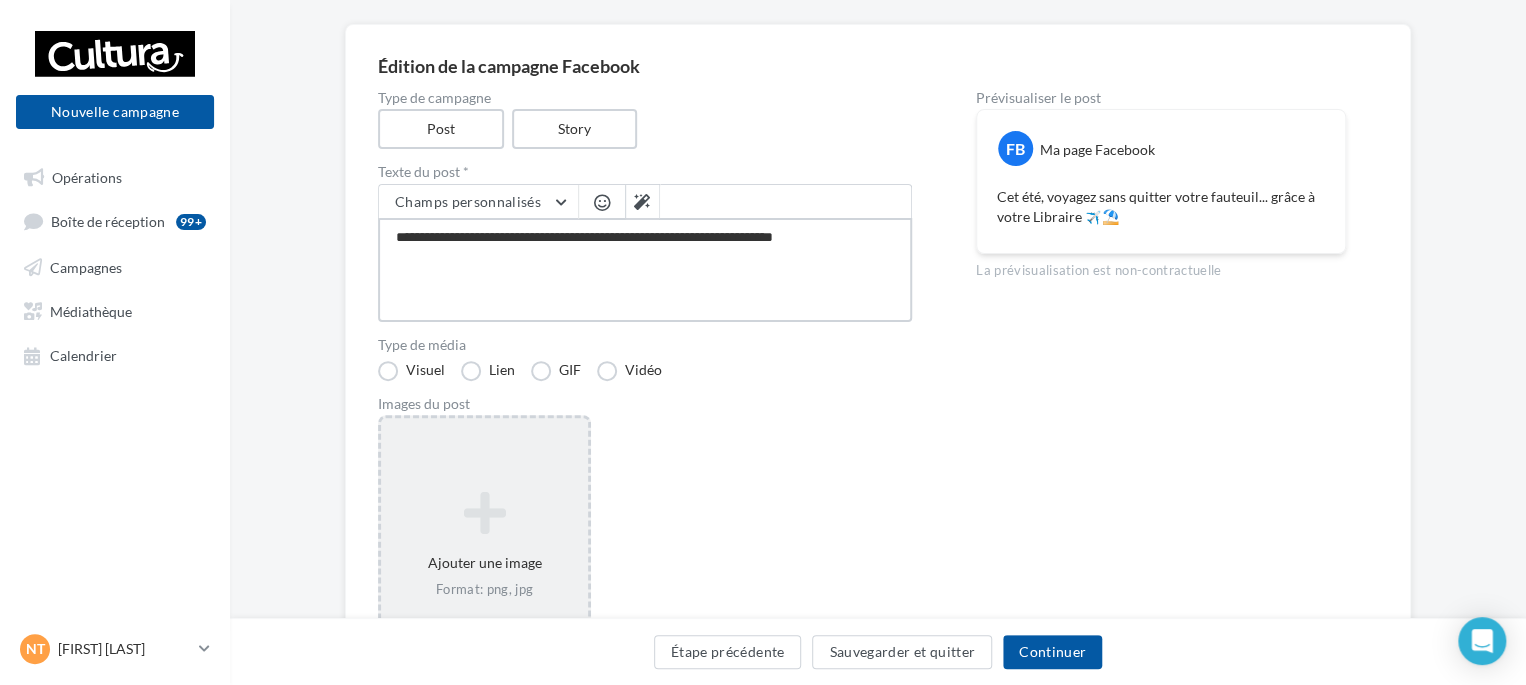 scroll, scrollTop: 100, scrollLeft: 0, axis: vertical 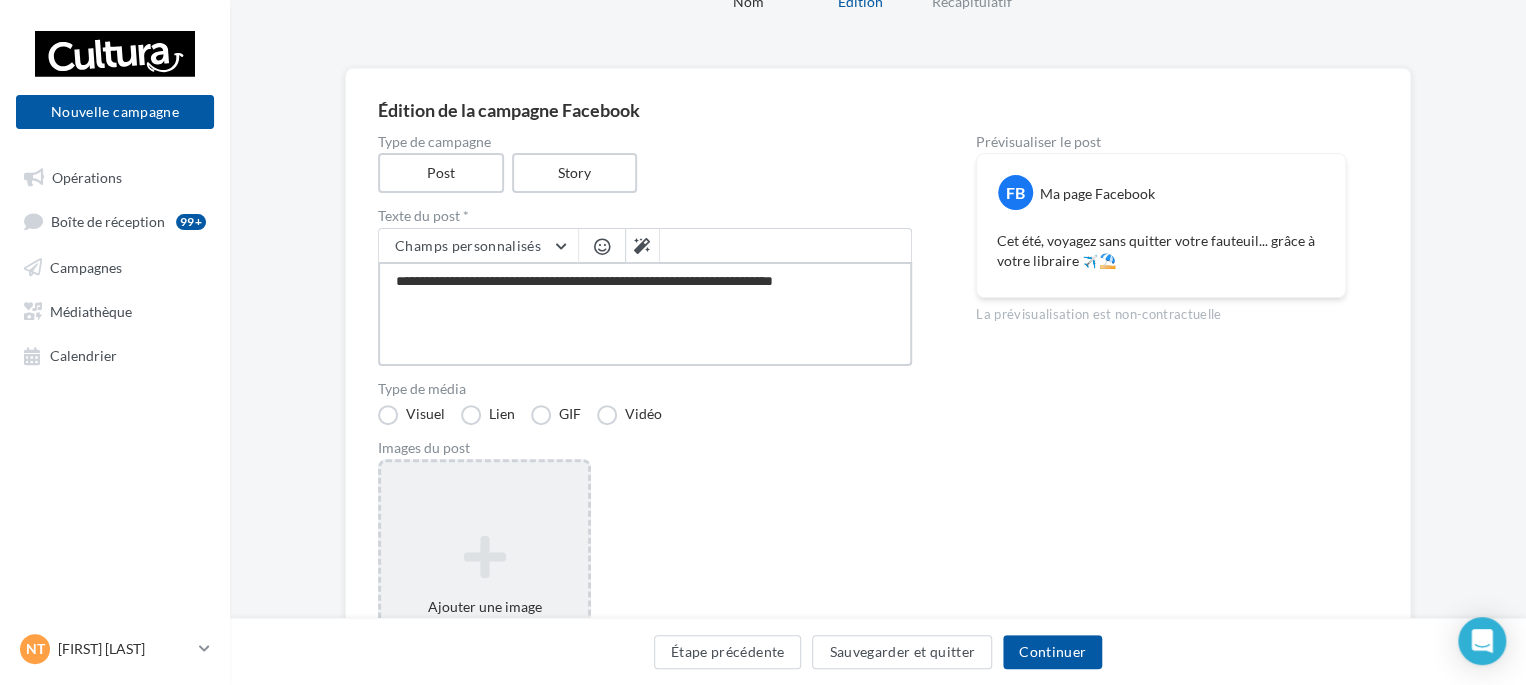 click on "**********" at bounding box center (645, 314) 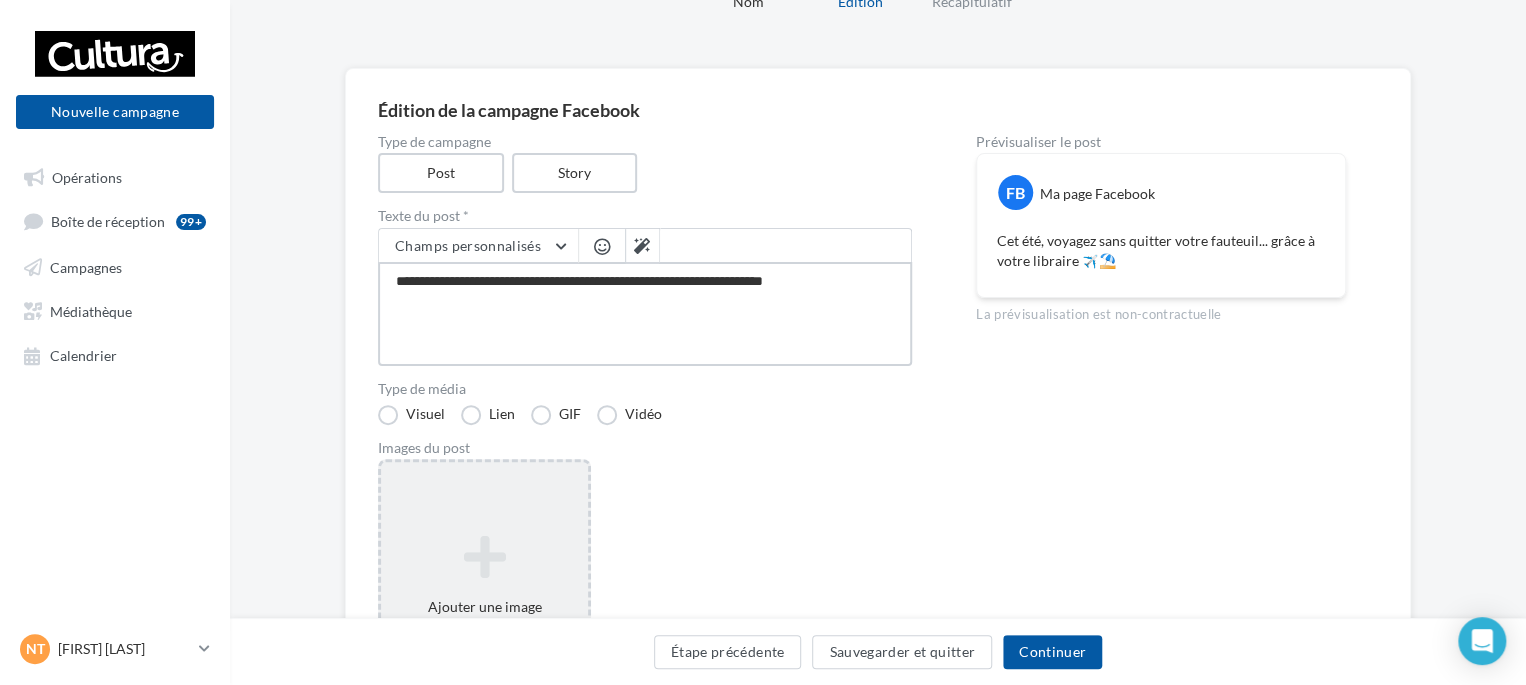 click on "**********" at bounding box center (645, 314) 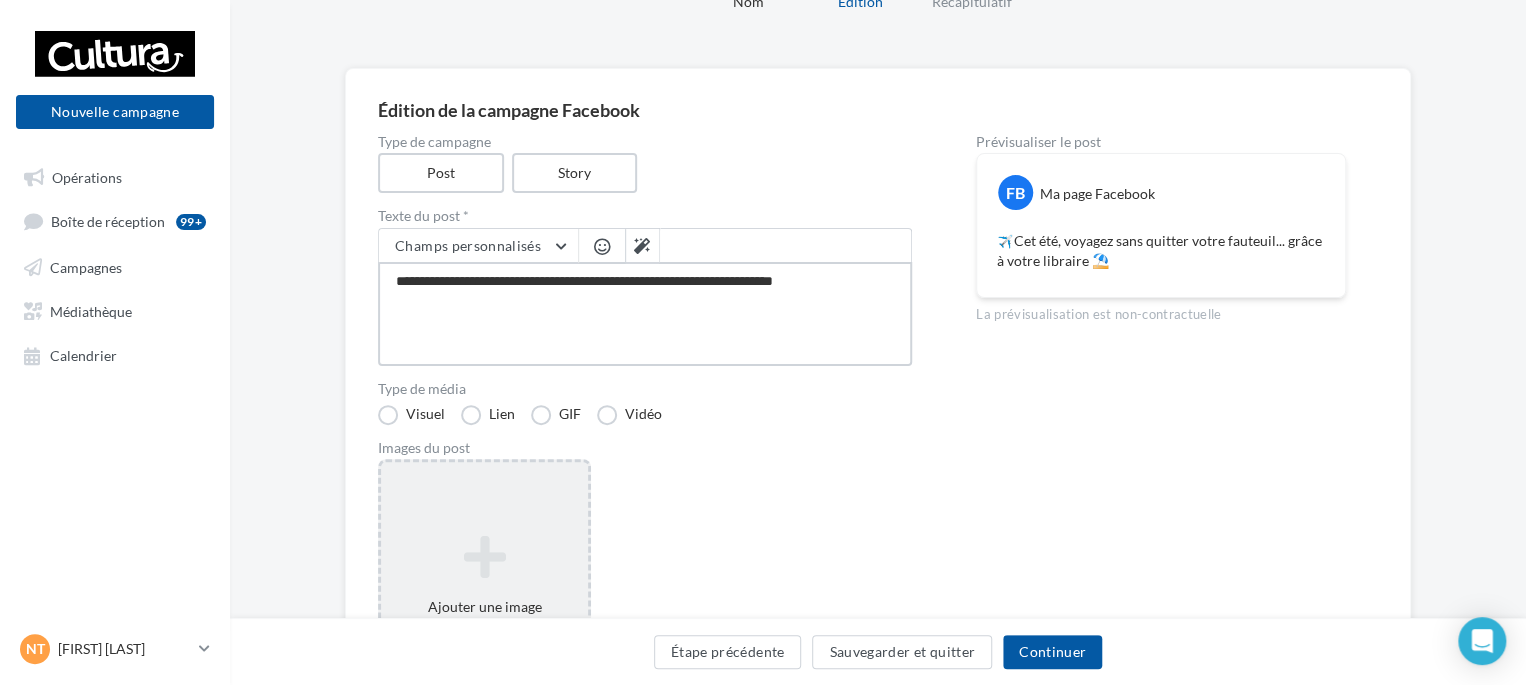 click on "**********" at bounding box center (645, 314) 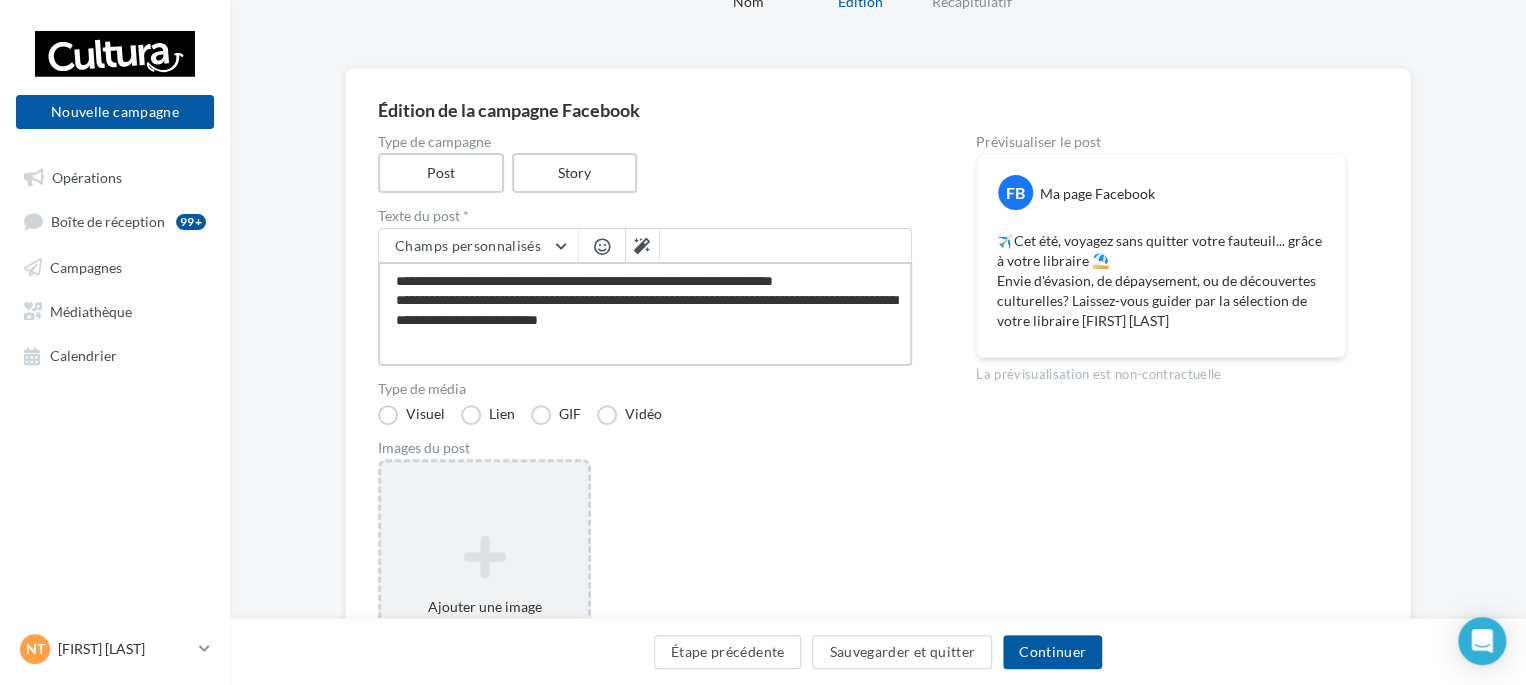 click on "**********" at bounding box center (645, 314) 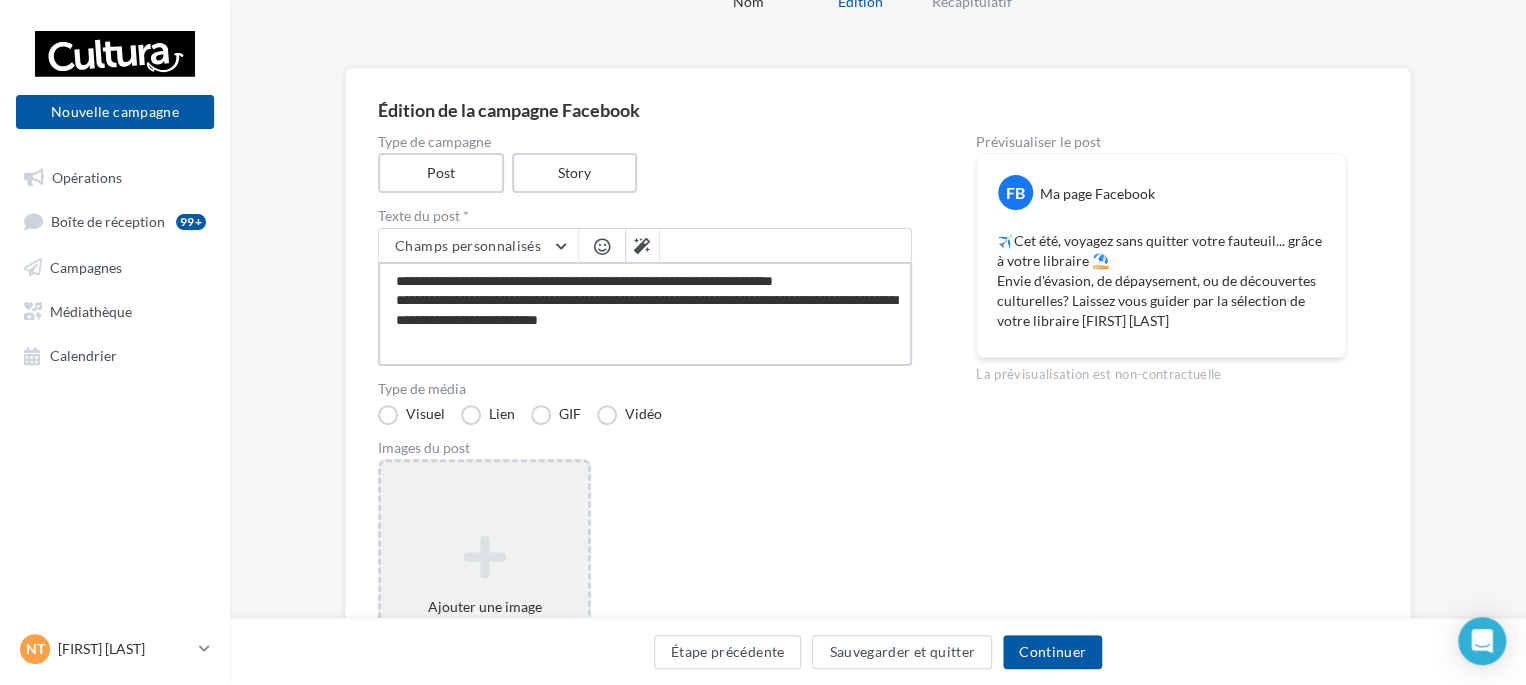 click on "**********" at bounding box center [645, 314] 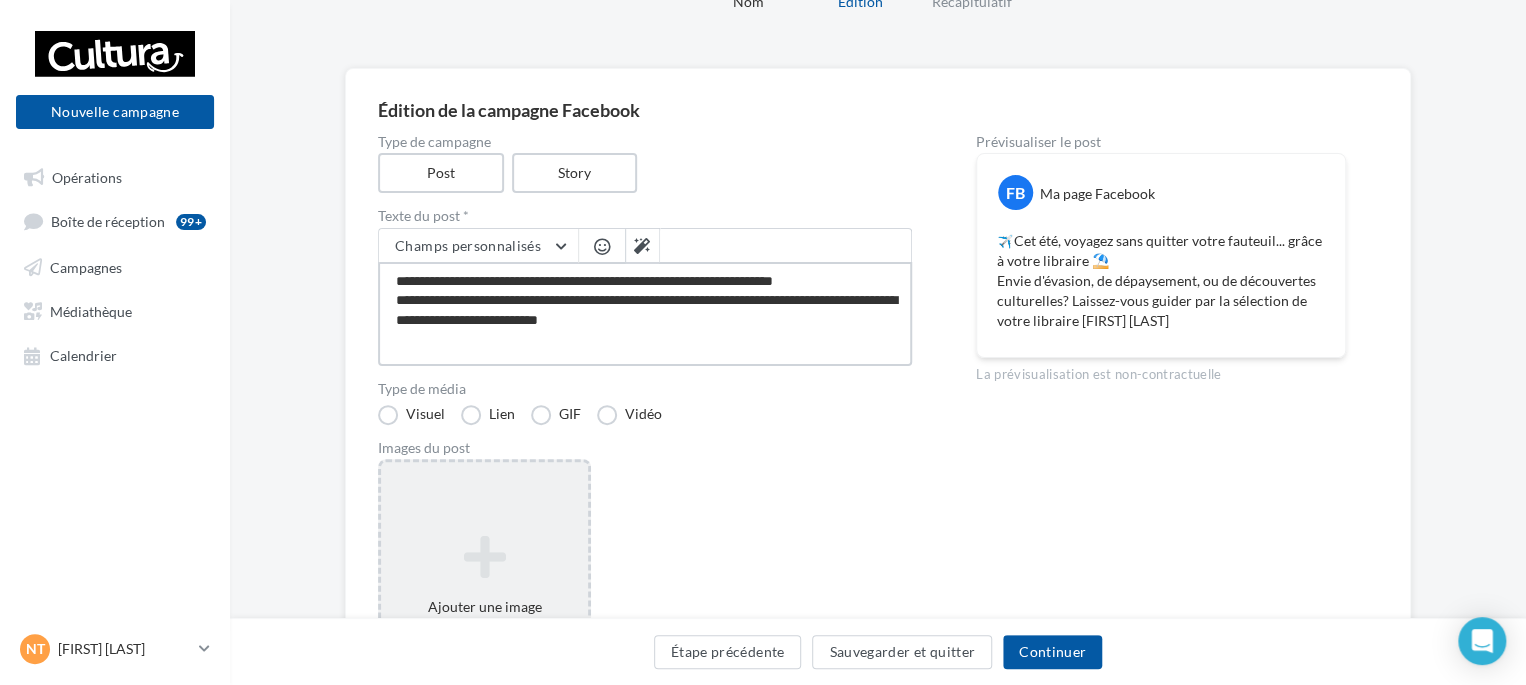 click on "**********" at bounding box center [645, 314] 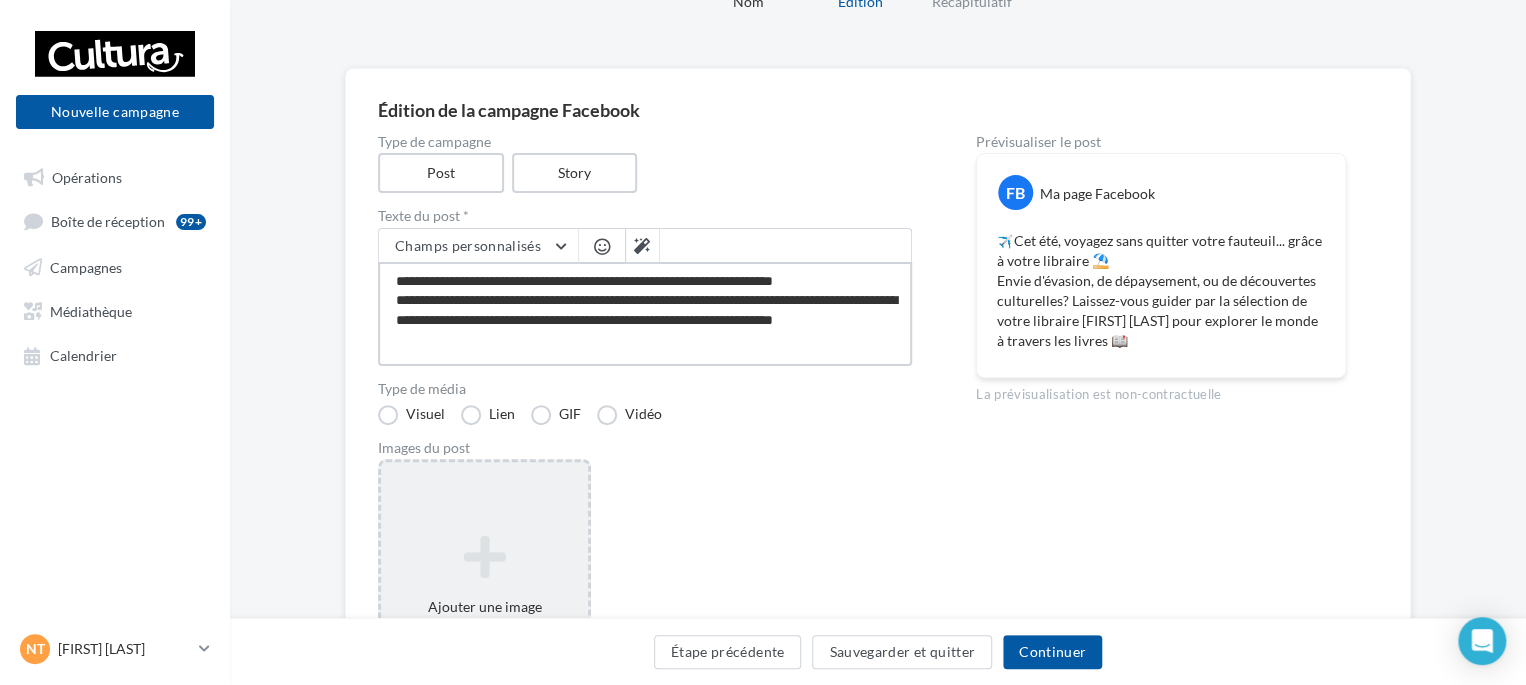 drag, startPoint x: 780, startPoint y: 301, endPoint x: 596, endPoint y: 307, distance: 184.0978 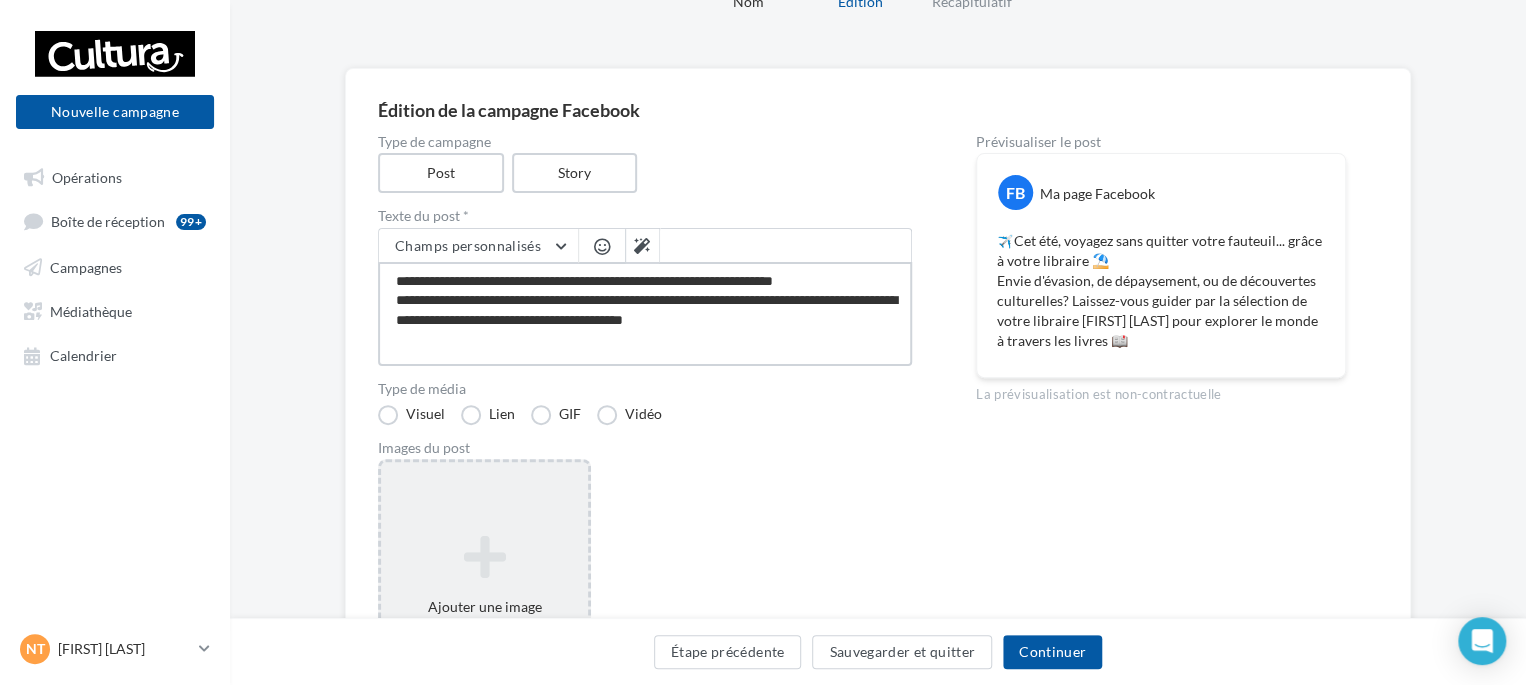 click on "**********" at bounding box center (645, 314) 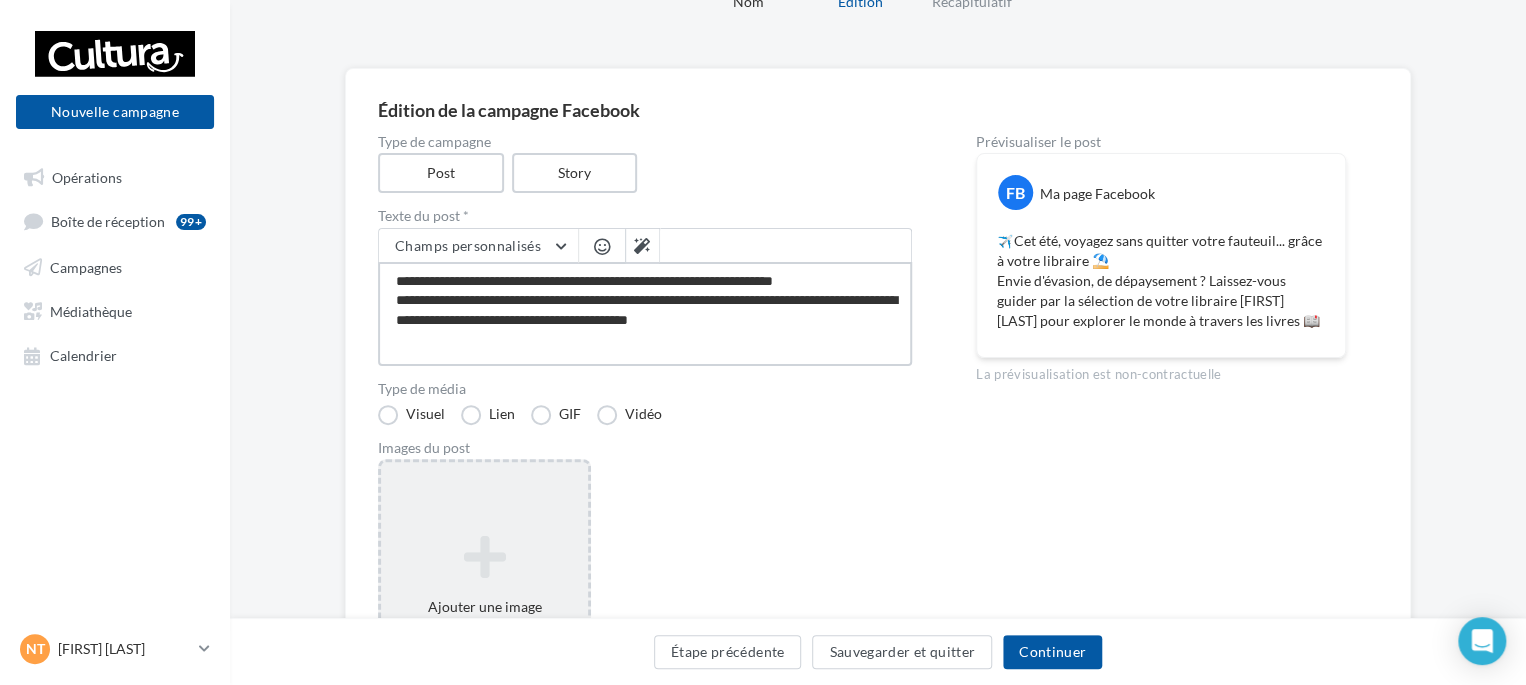 click on "**********" at bounding box center [645, 314] 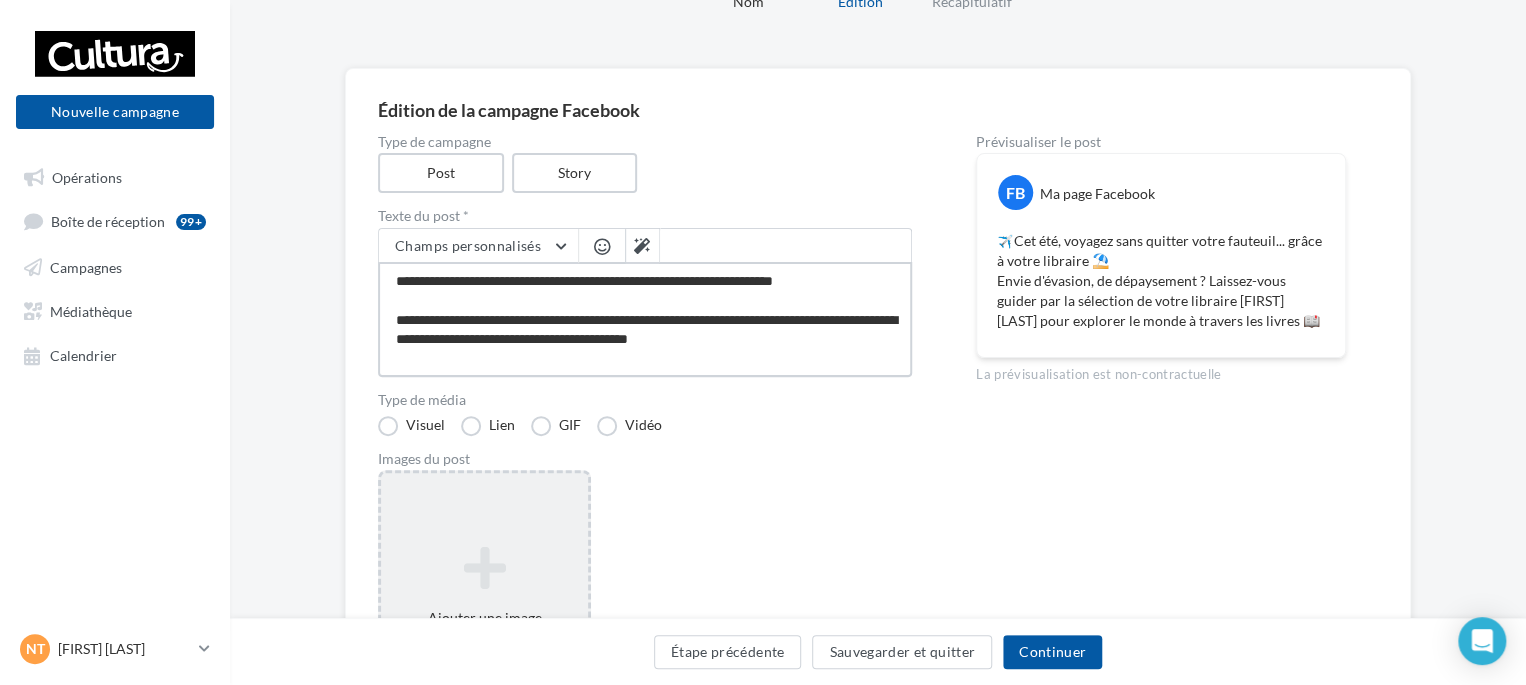 click on "**********" at bounding box center [645, 319] 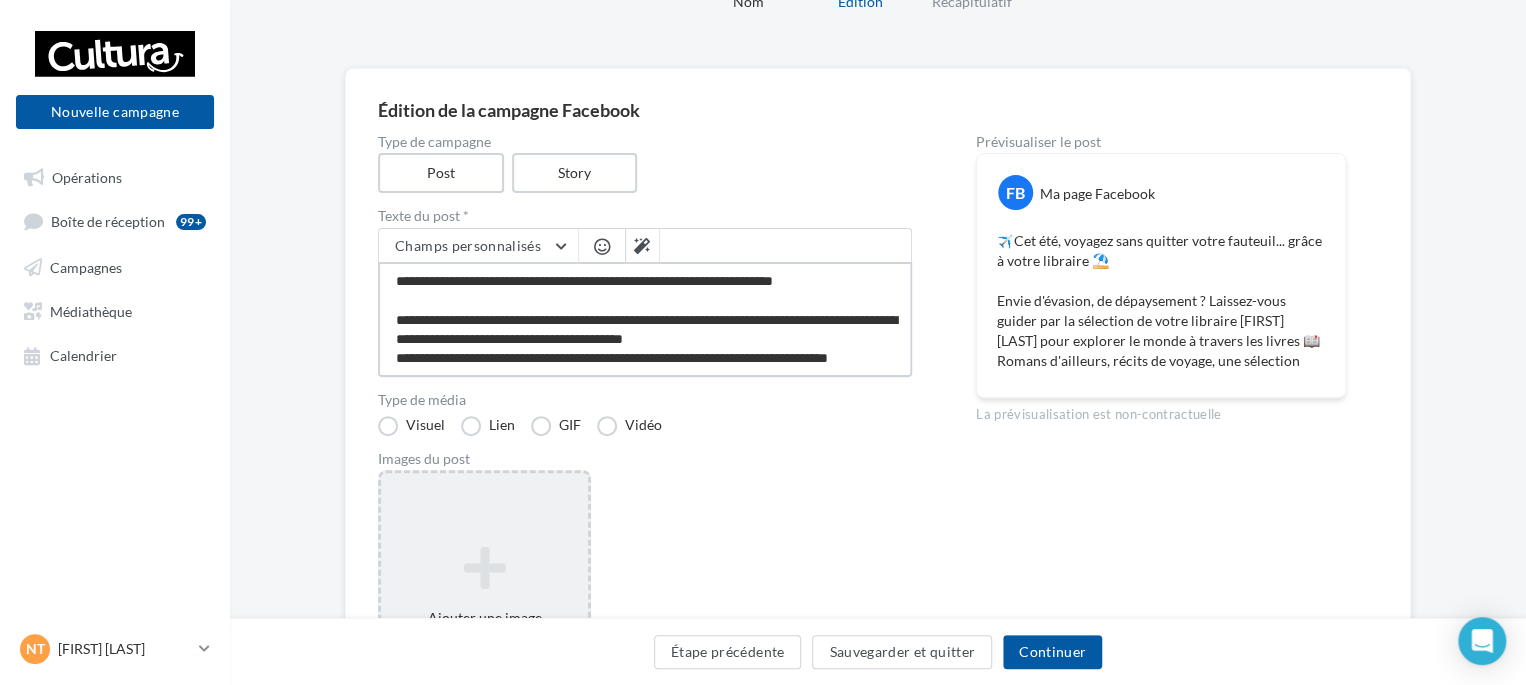 scroll, scrollTop: 10, scrollLeft: 0, axis: vertical 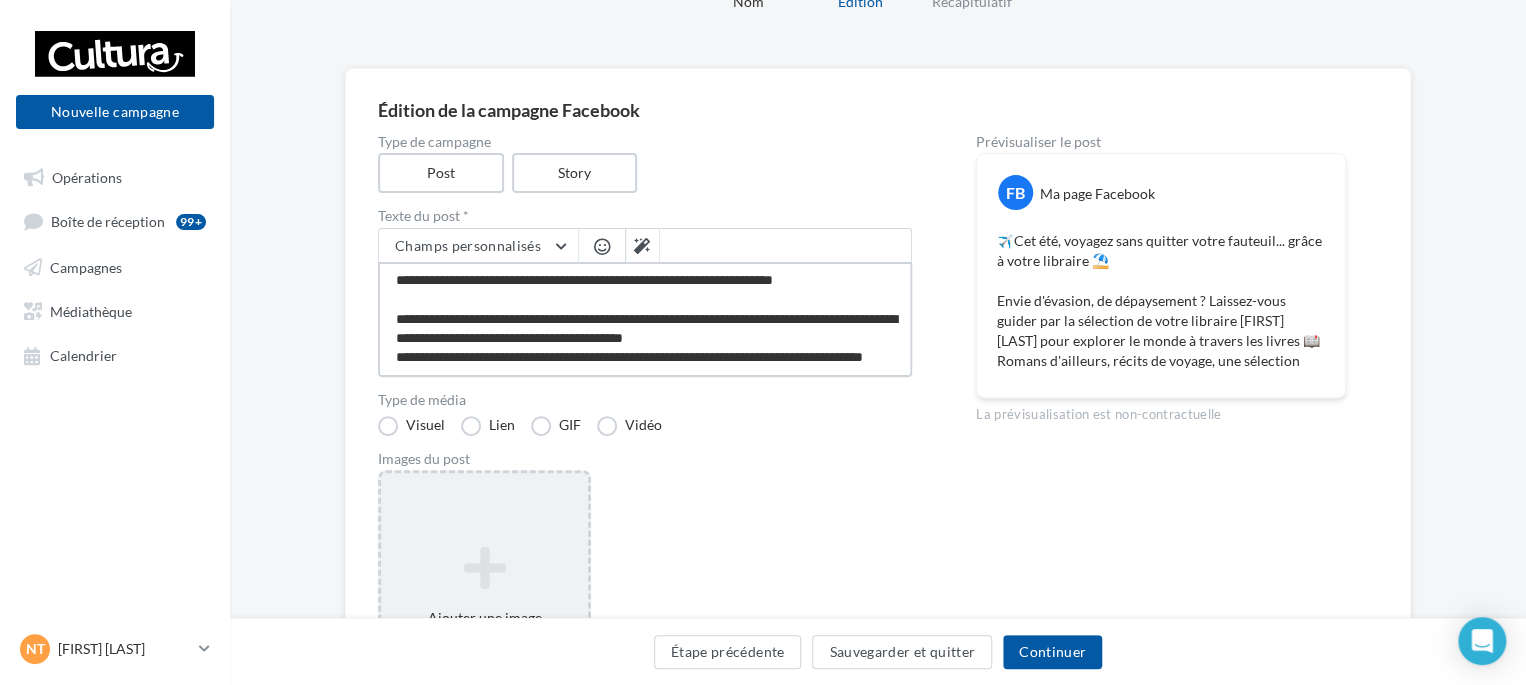 click on "**********" at bounding box center (645, 319) 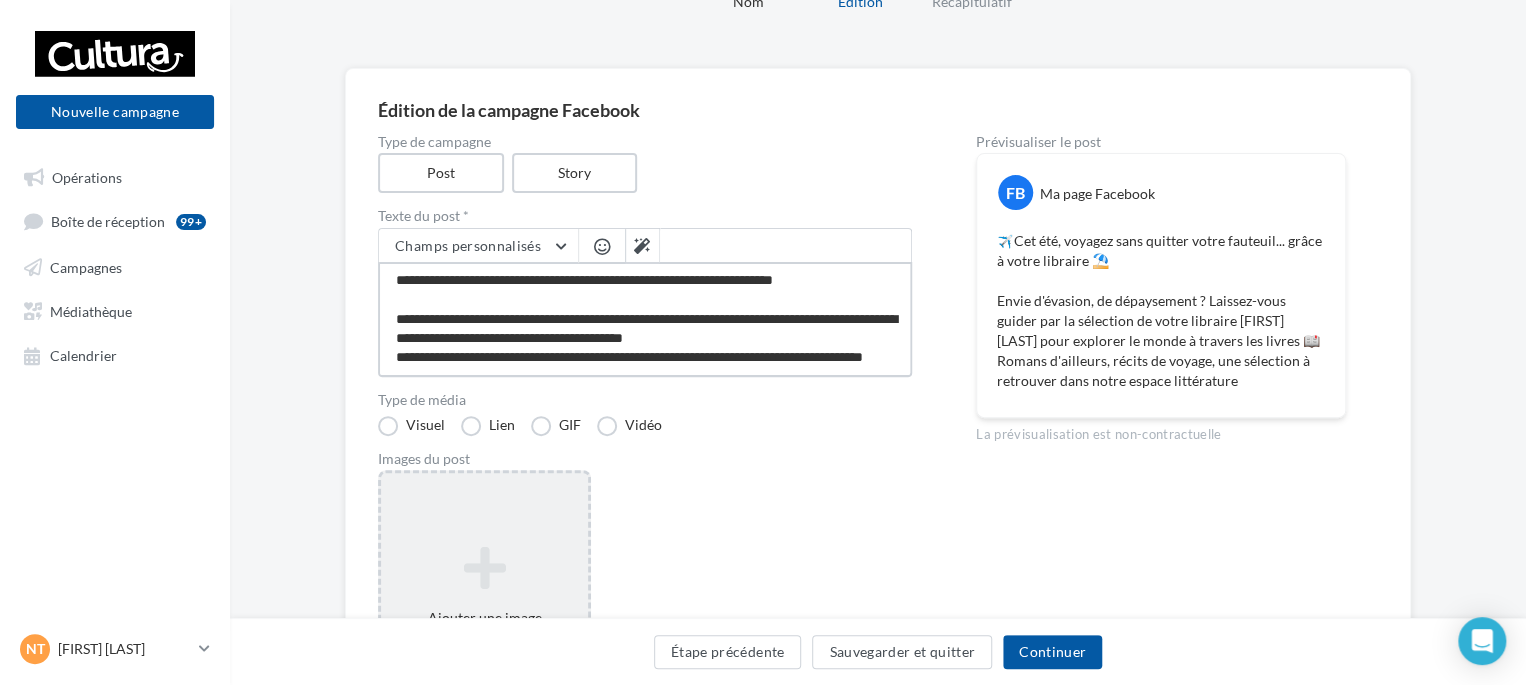 click on "**********" at bounding box center (645, 319) 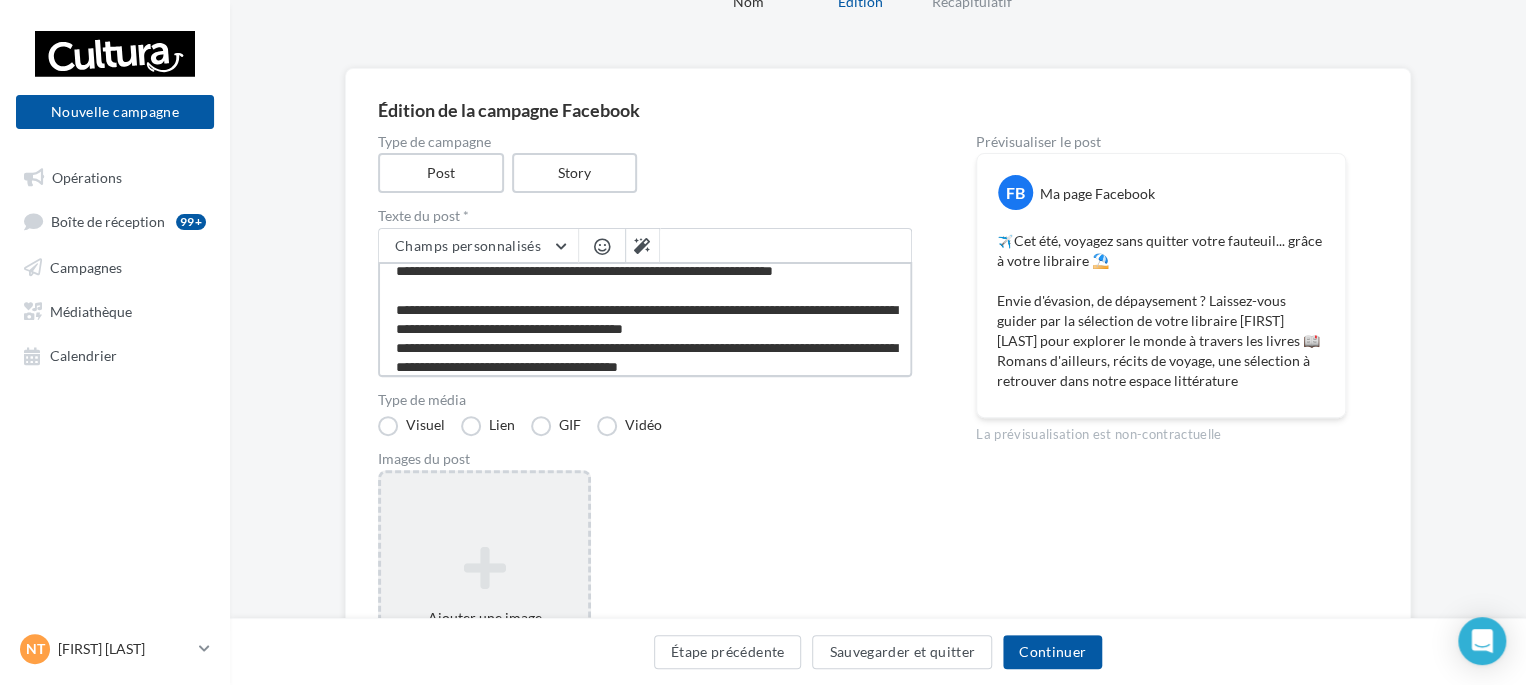 click on "**********" at bounding box center (645, 319) 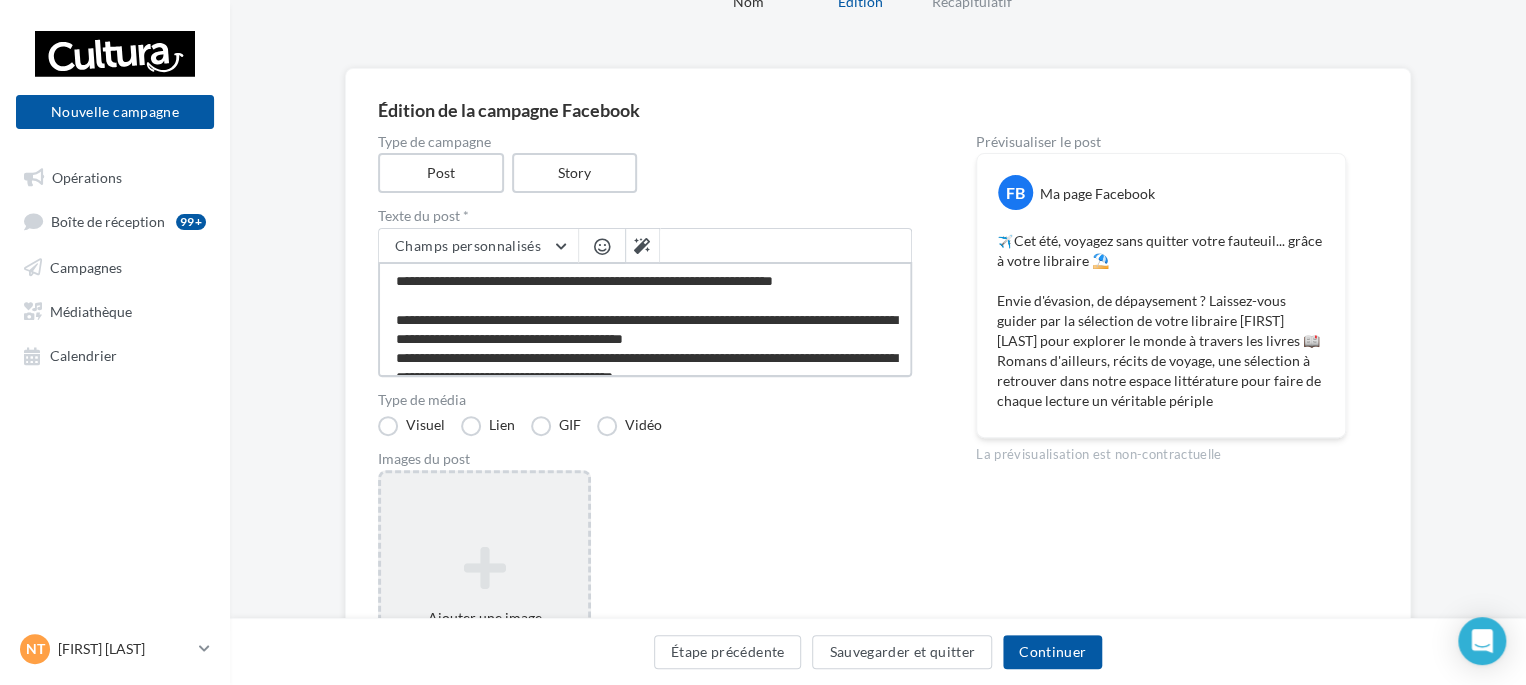 scroll, scrollTop: 19, scrollLeft: 0, axis: vertical 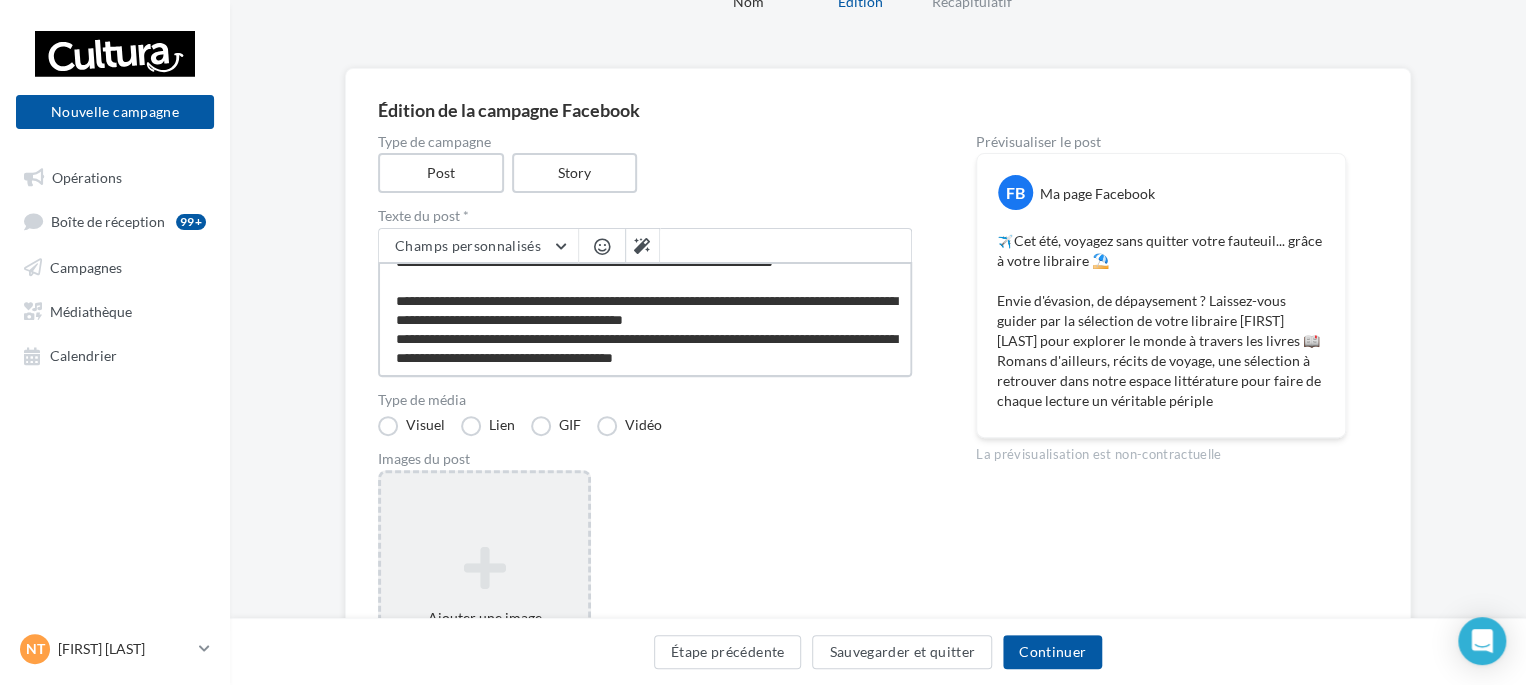 click on "**********" at bounding box center (645, 319) 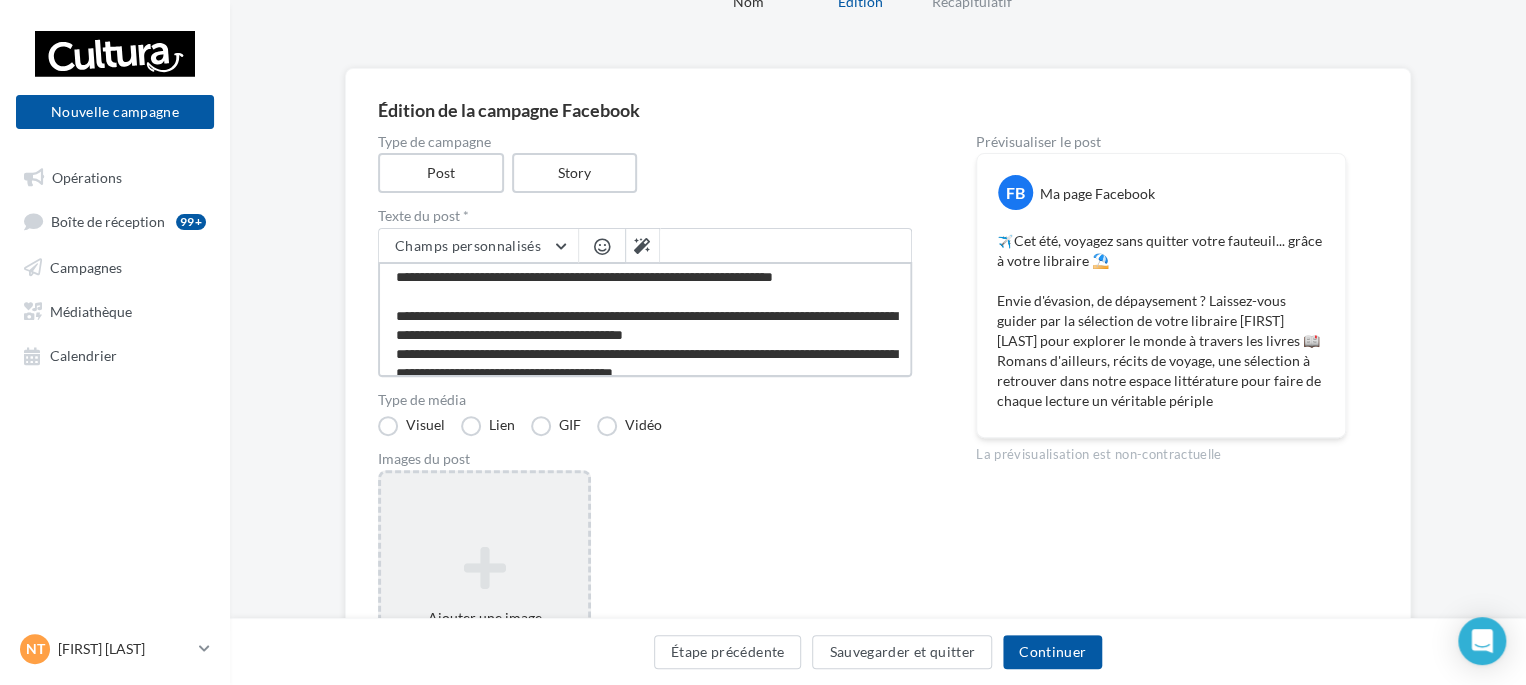 scroll, scrollTop: 0, scrollLeft: 0, axis: both 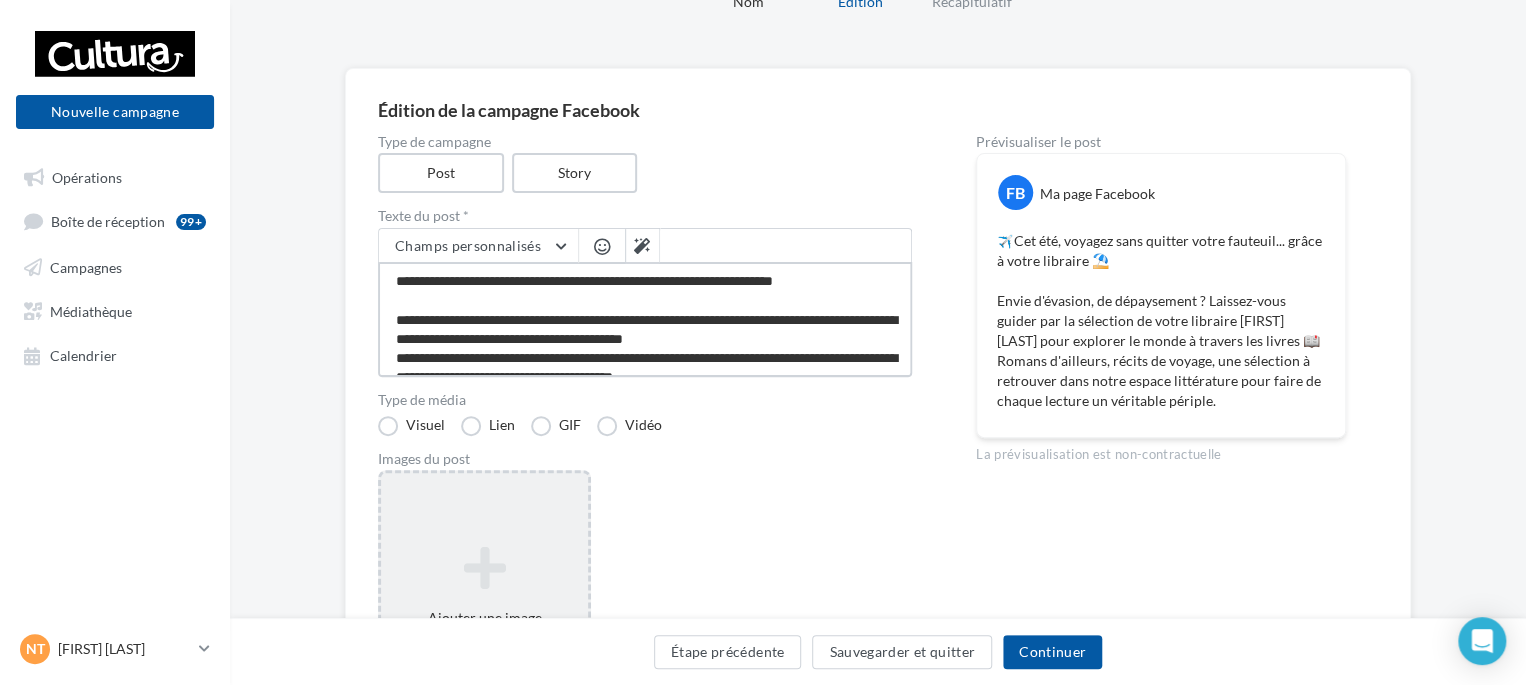 click on "**********" at bounding box center (645, 319) 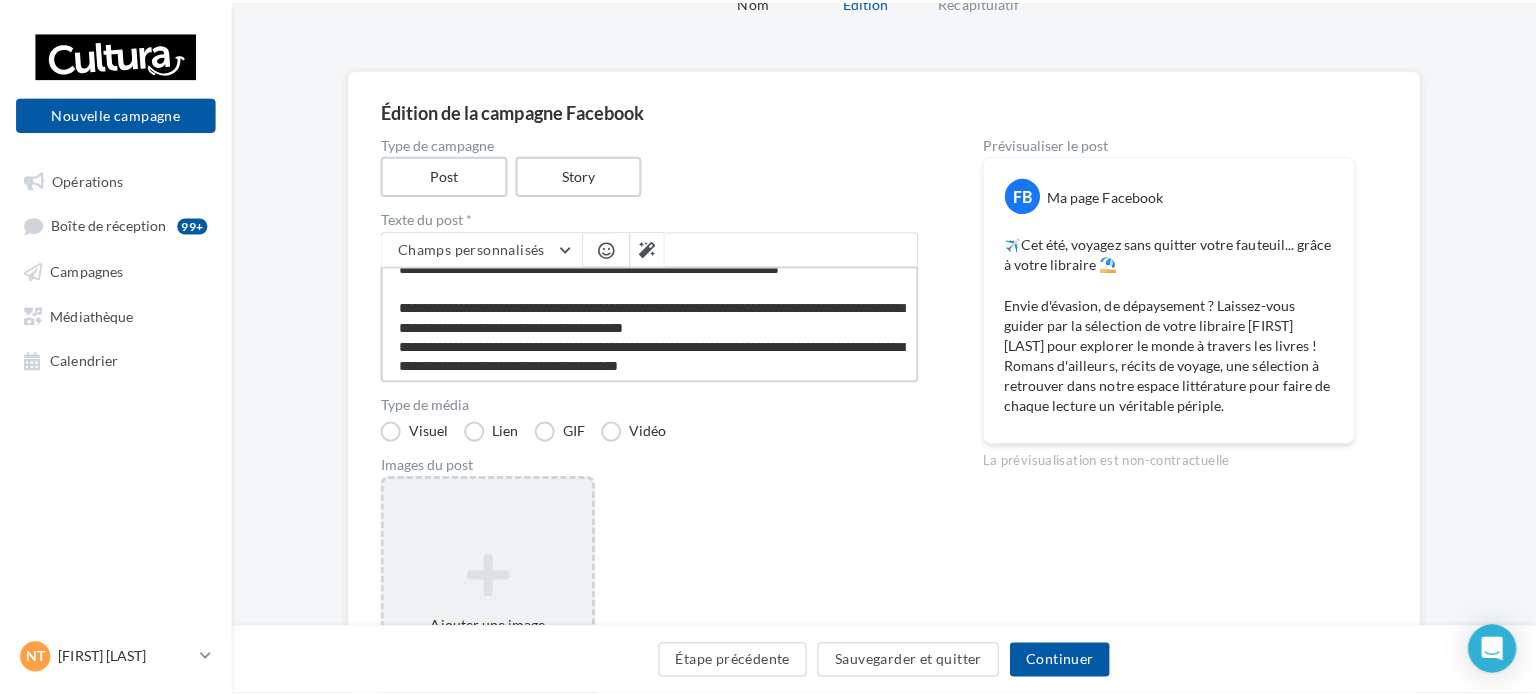 scroll, scrollTop: 19, scrollLeft: 0, axis: vertical 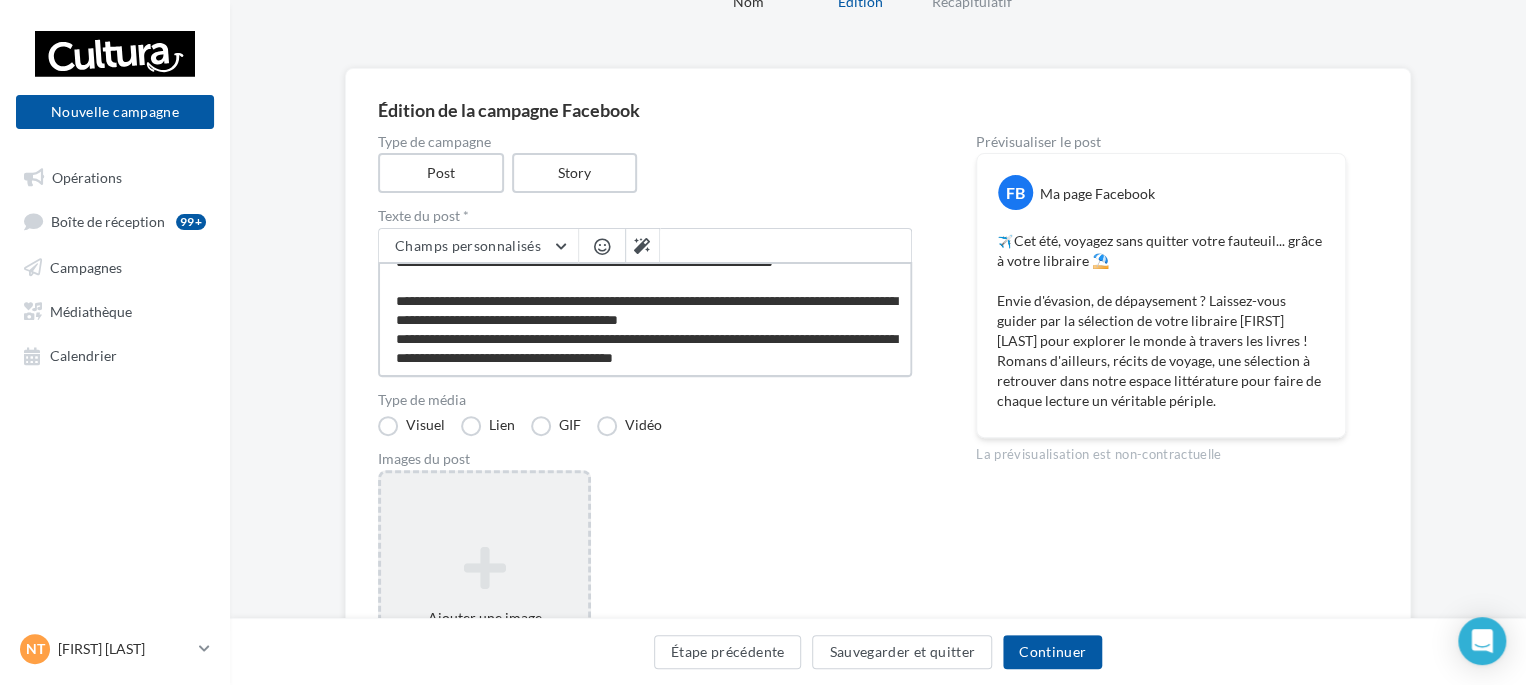 type on "**********" 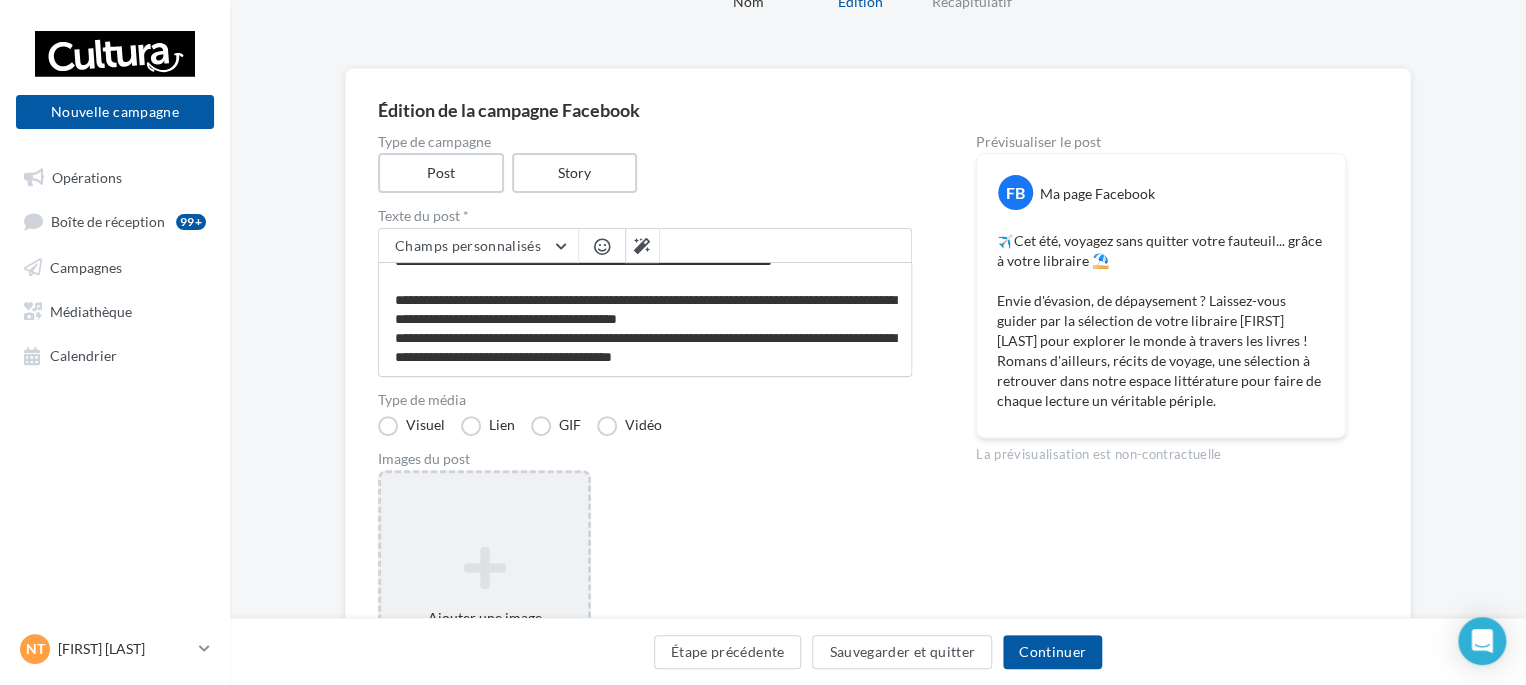 click on "Ajouter une image     Format: png, jpg" at bounding box center (484, 600) 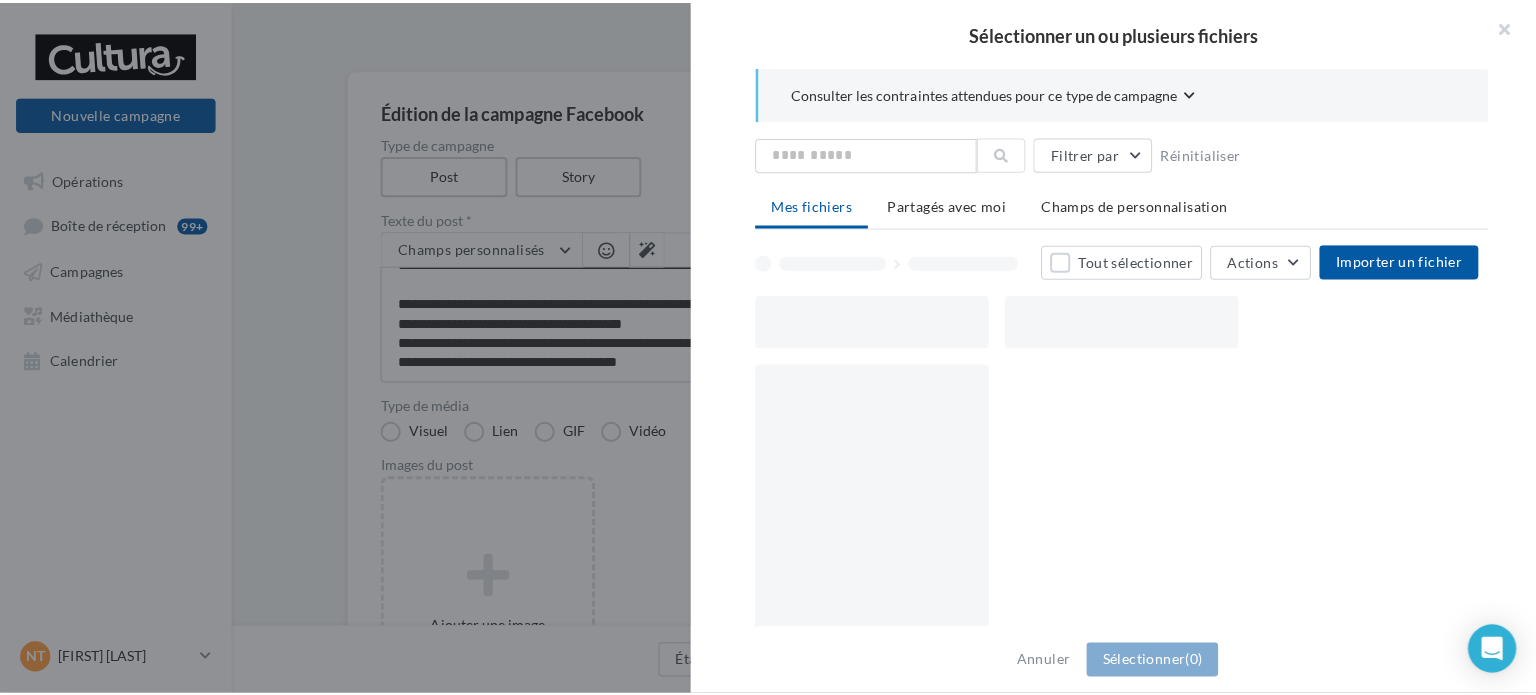 scroll, scrollTop: 17, scrollLeft: 0, axis: vertical 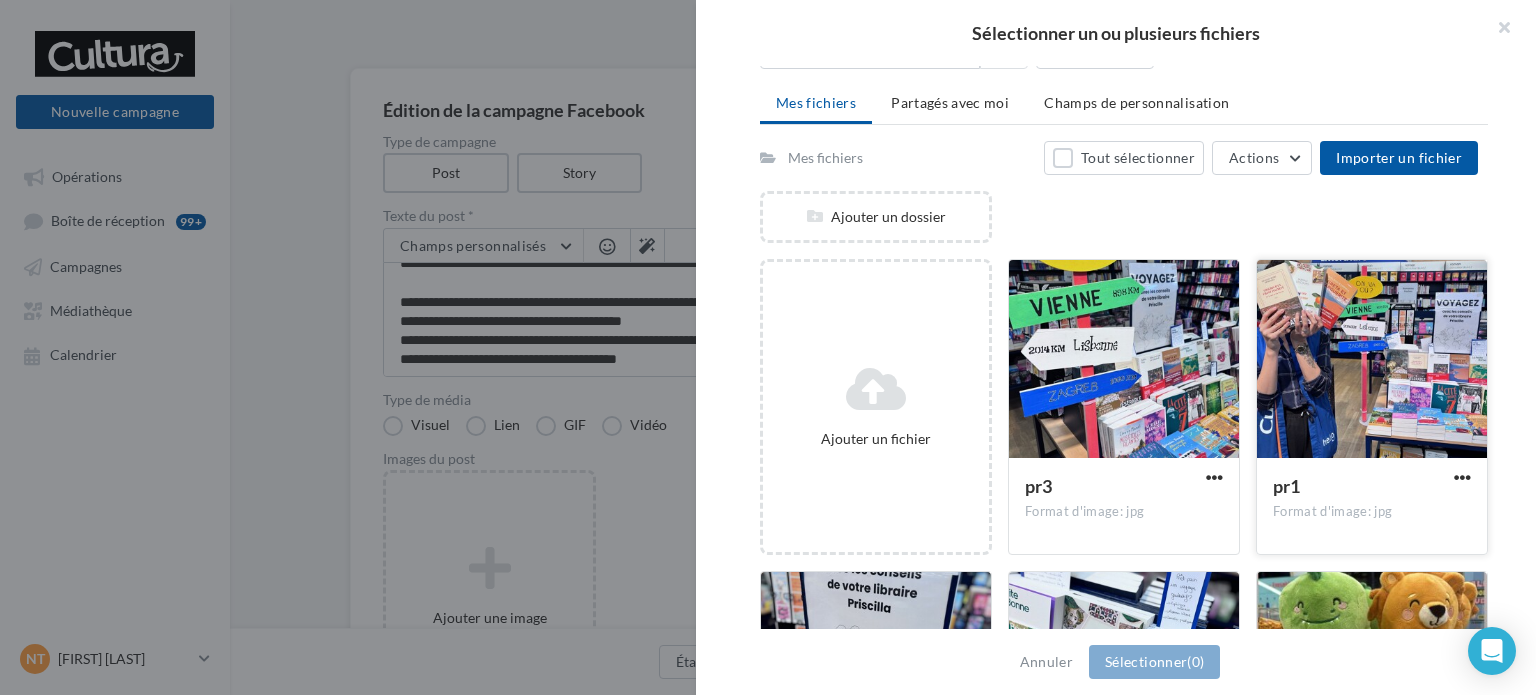 click at bounding box center (1124, 360) 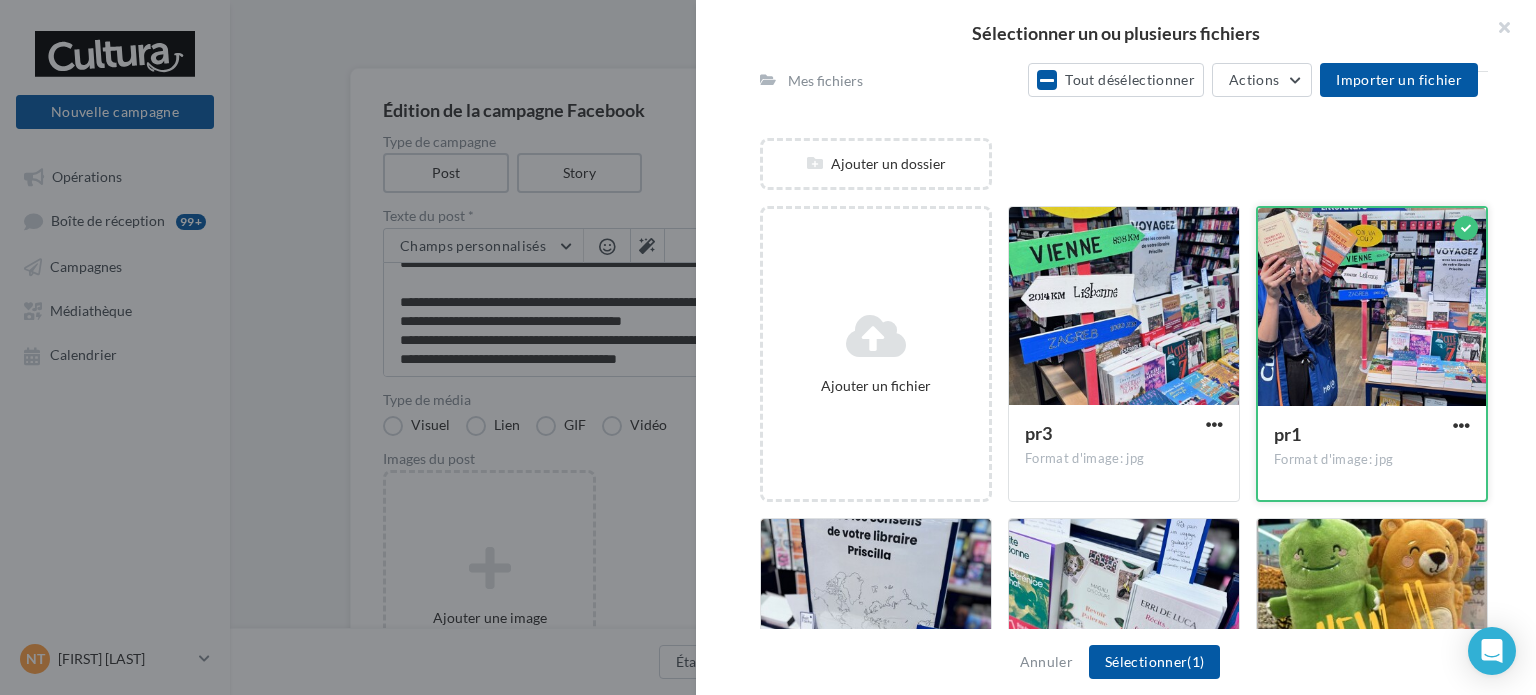 scroll, scrollTop: 300, scrollLeft: 0, axis: vertical 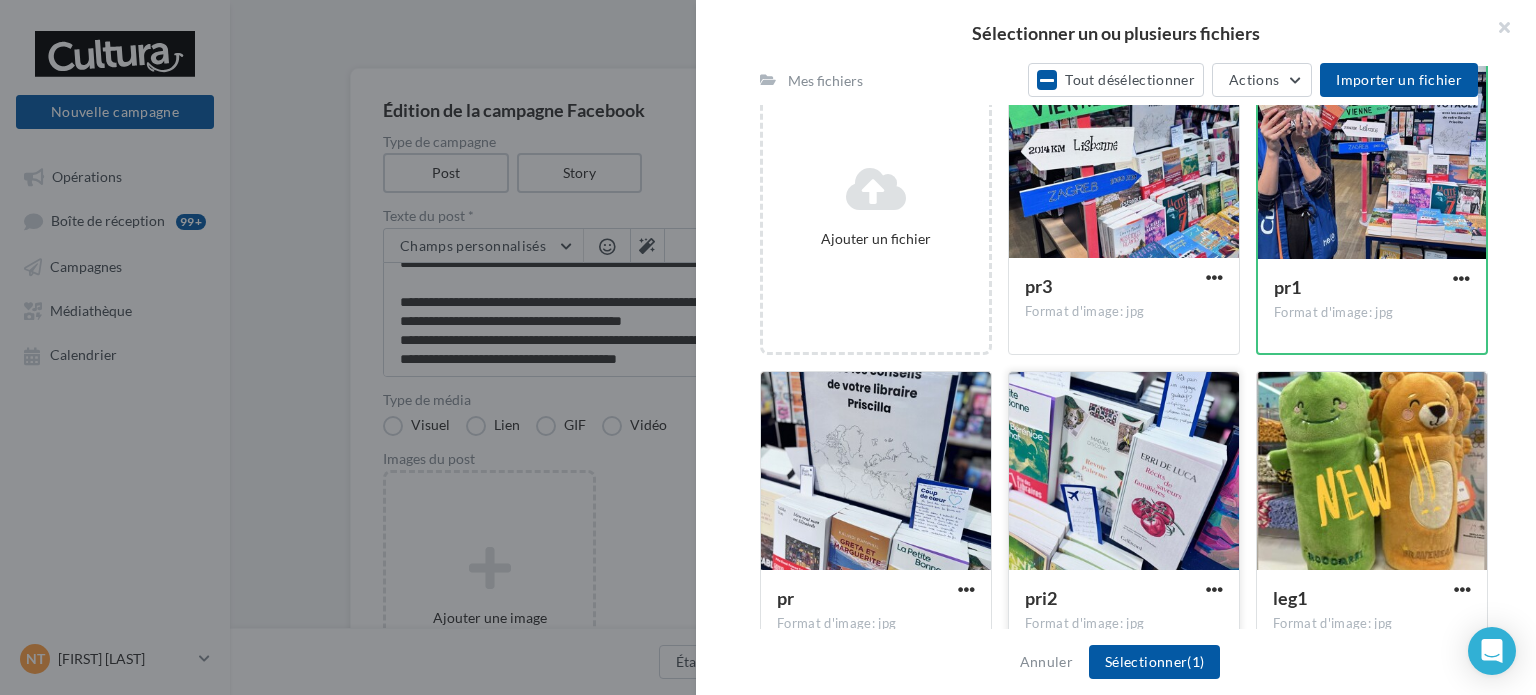 click at bounding box center (1124, 160) 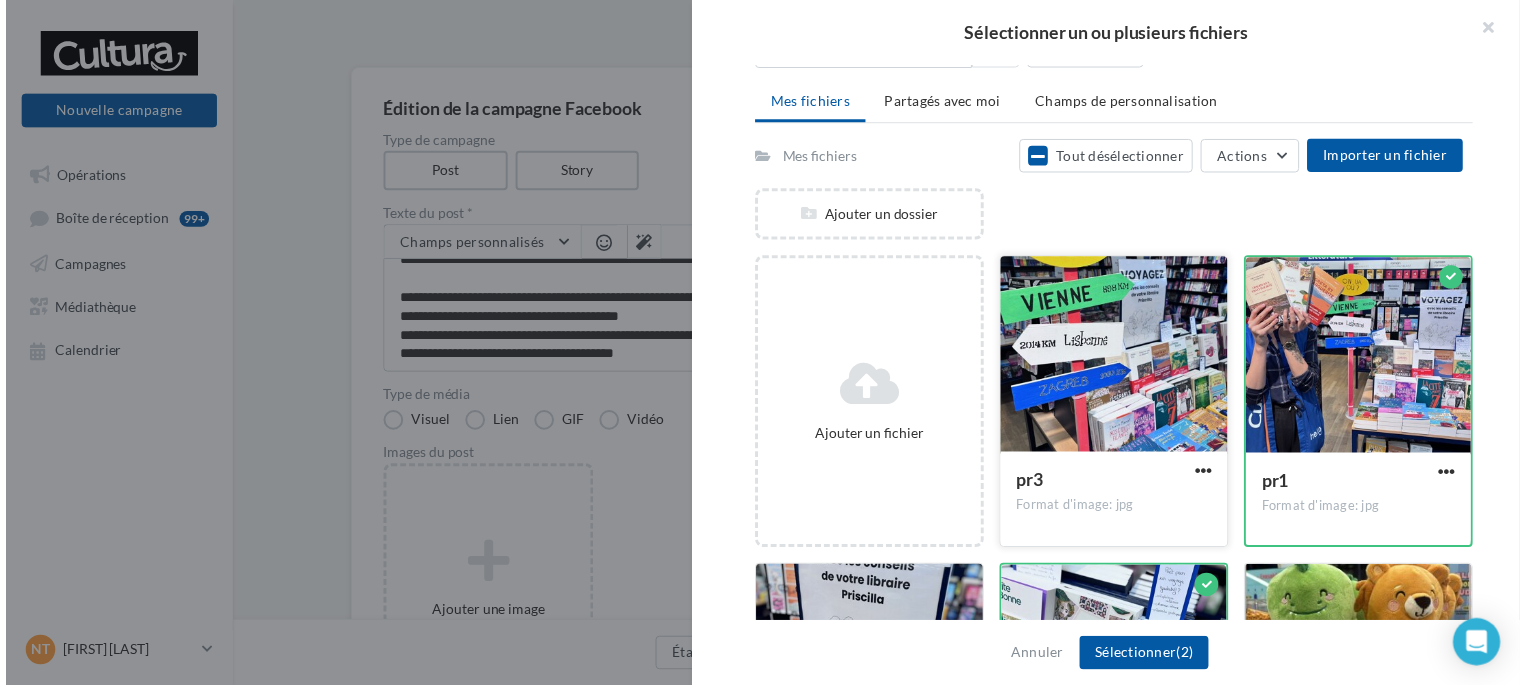 scroll, scrollTop: 200, scrollLeft: 0, axis: vertical 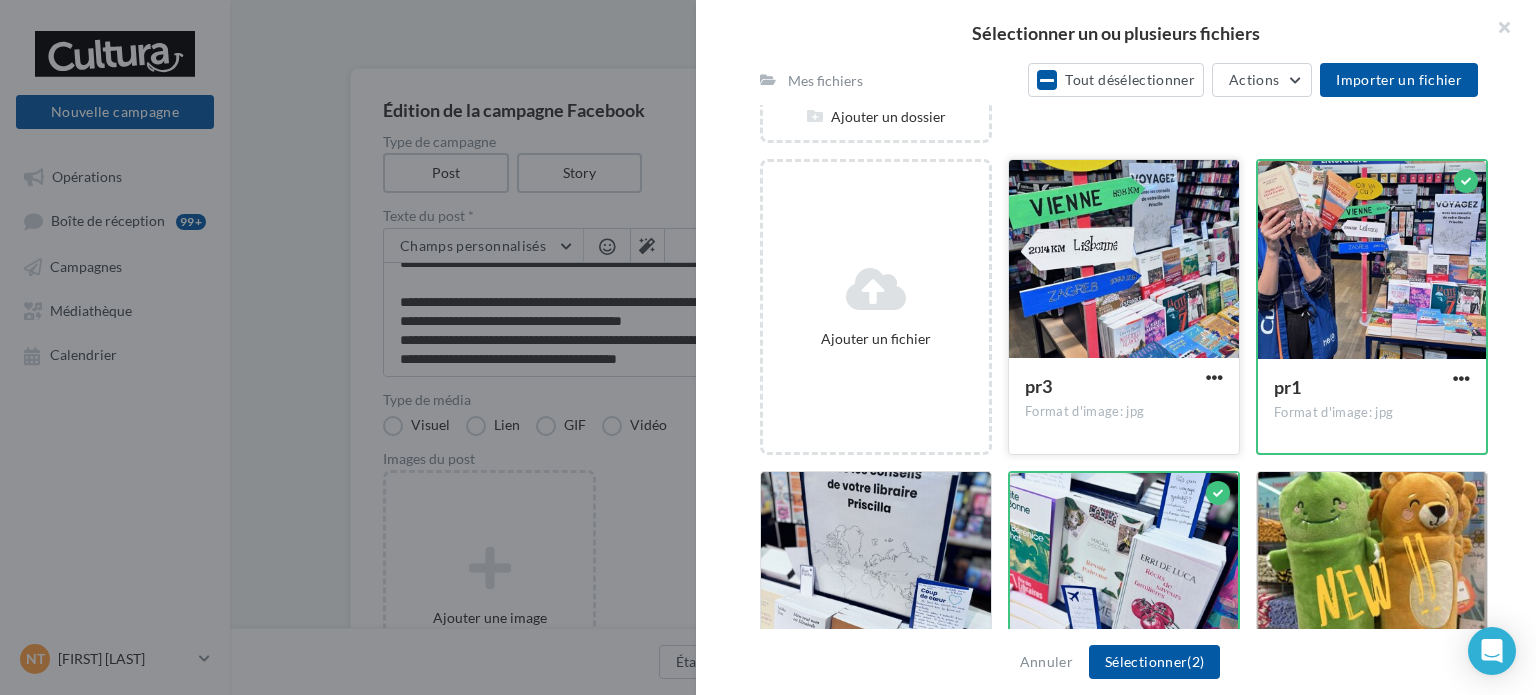 click at bounding box center [1124, 260] 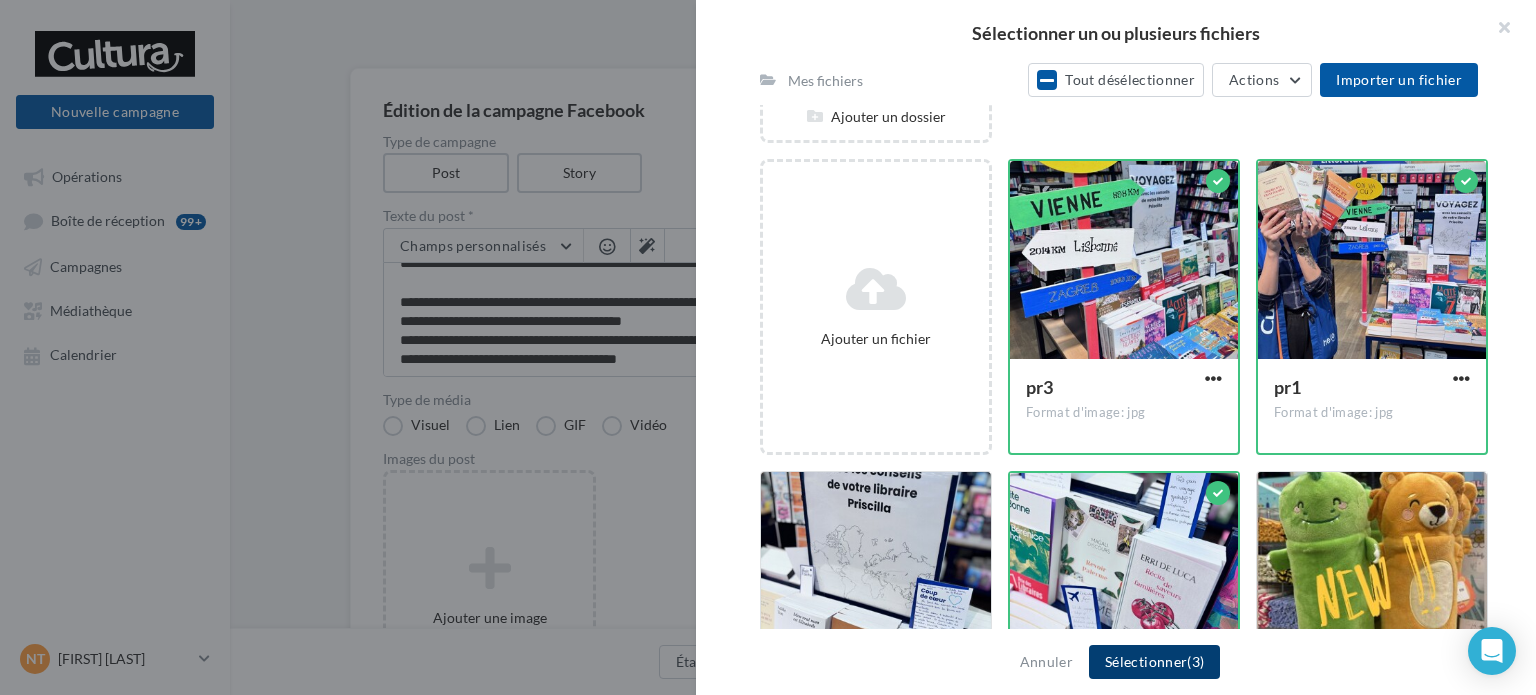 click on "Sélectionner   (3)" at bounding box center [1154, 662] 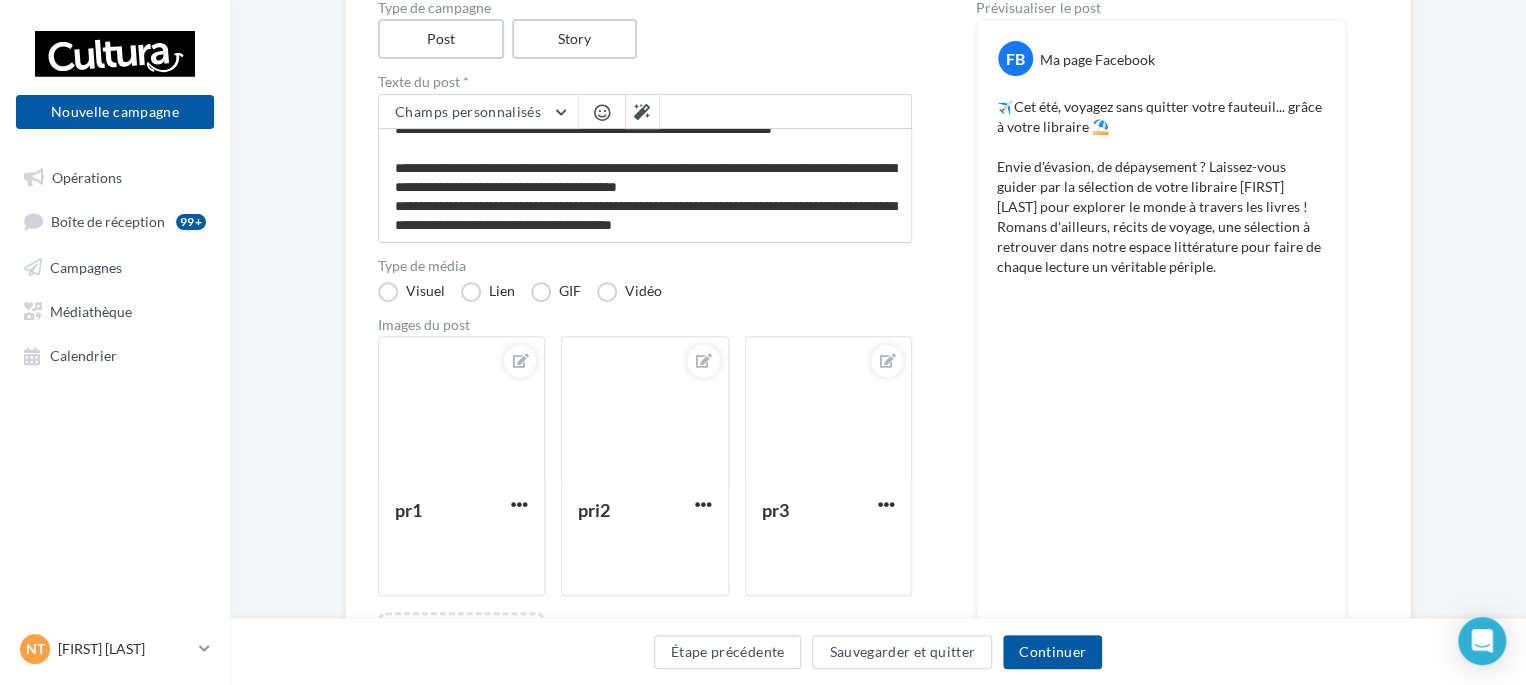 scroll, scrollTop: 100, scrollLeft: 0, axis: vertical 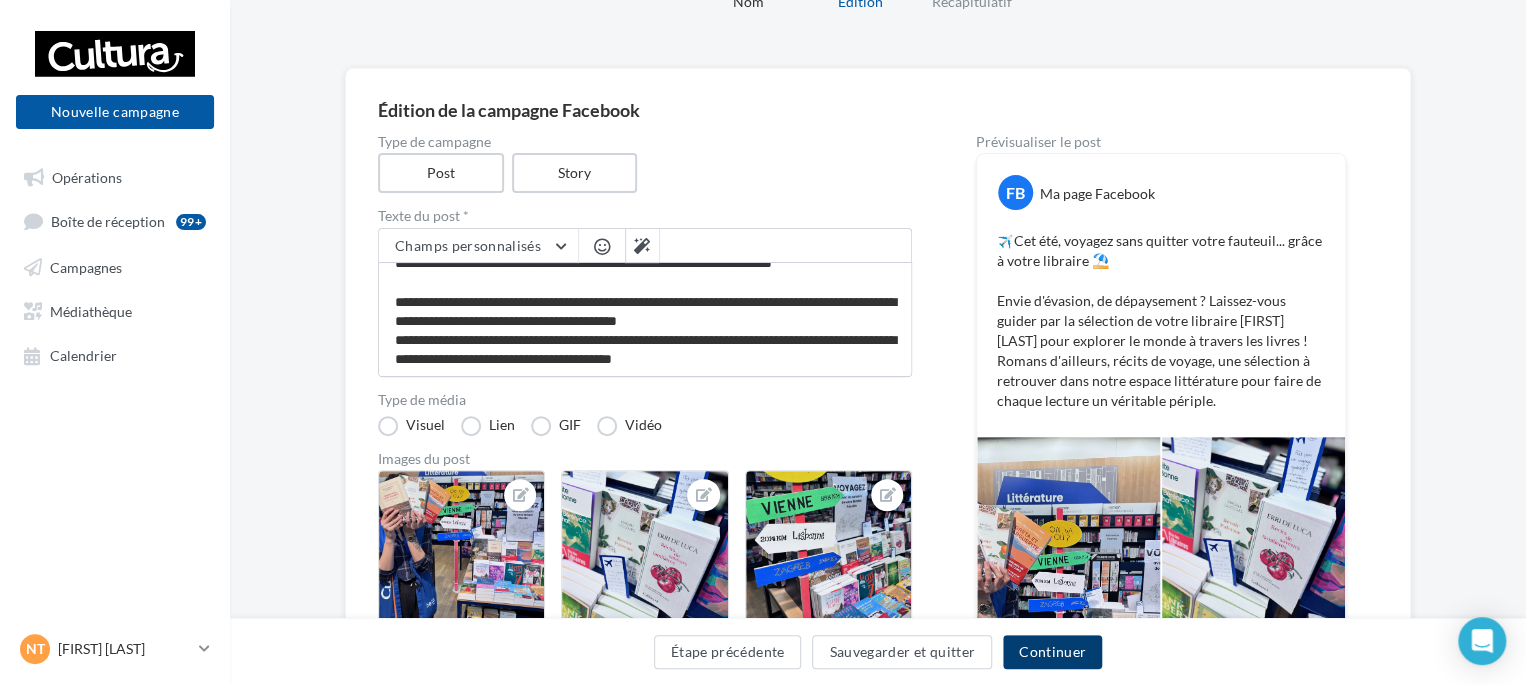click on "Continuer" at bounding box center (1052, 652) 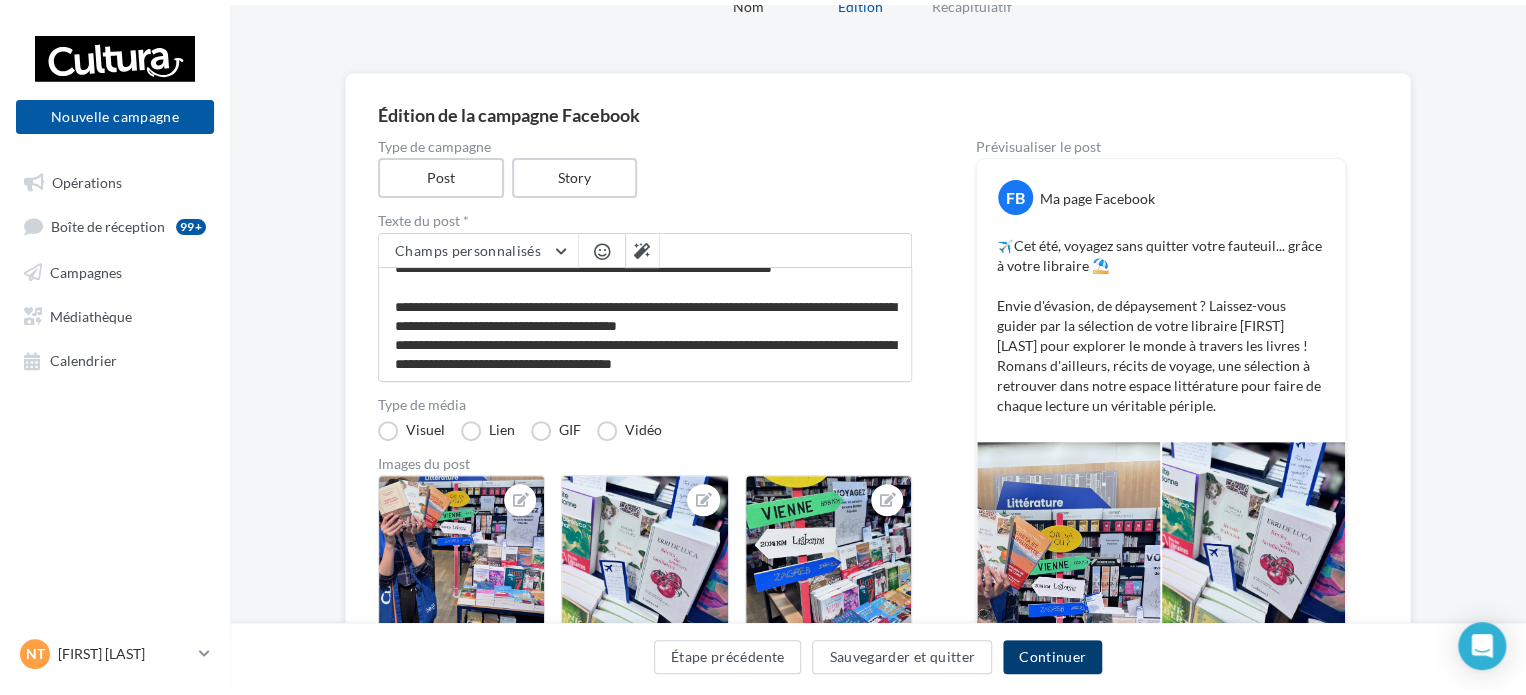 scroll, scrollTop: 0, scrollLeft: 0, axis: both 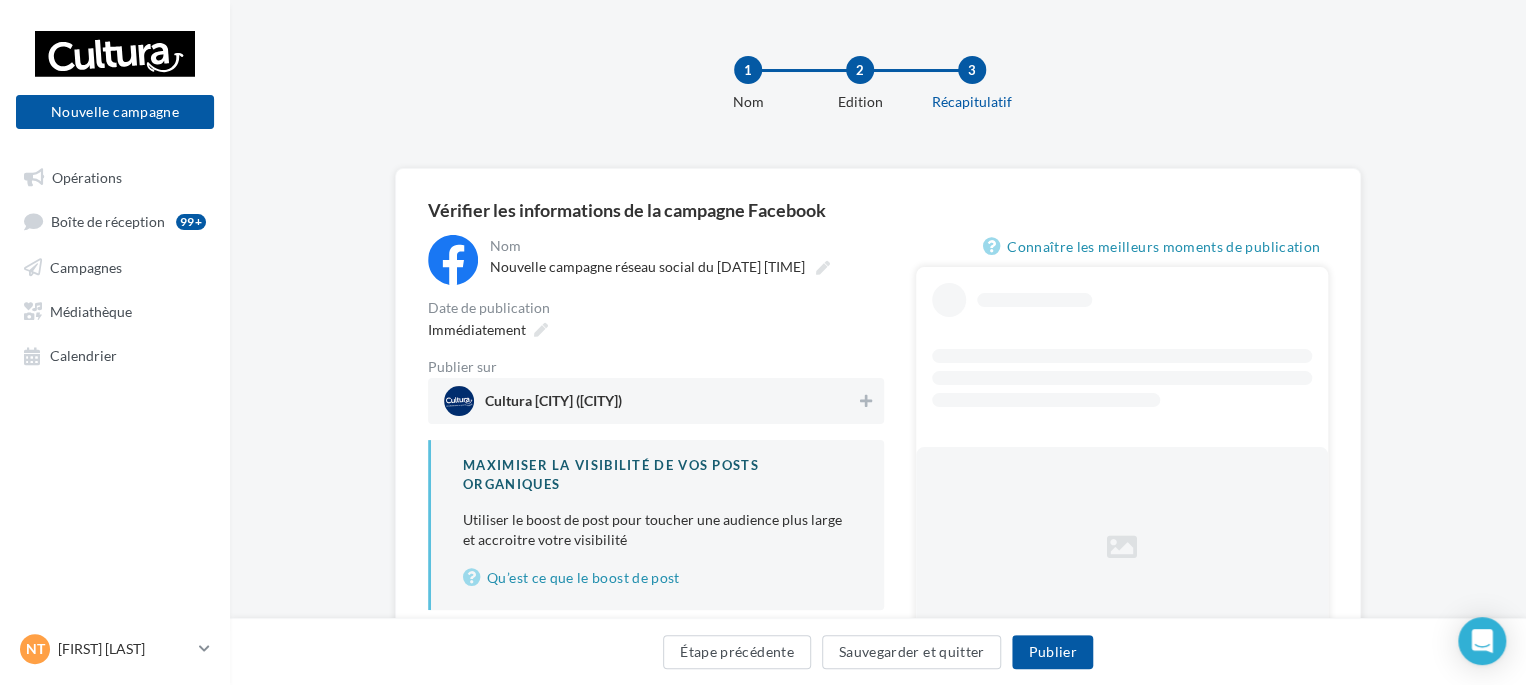 click on "Cultura [CITY] ([CITY])" at bounding box center (650, 401) 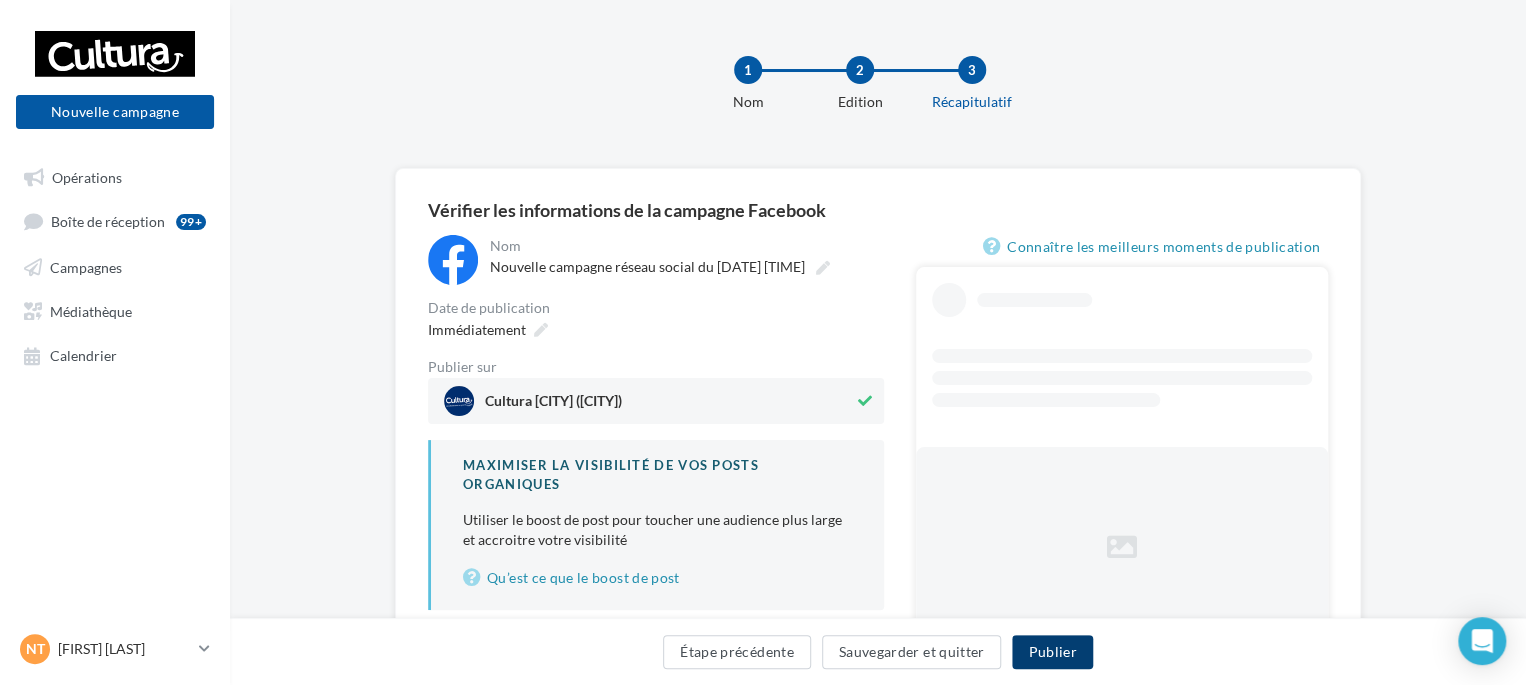 click on "Publier" at bounding box center [1052, 652] 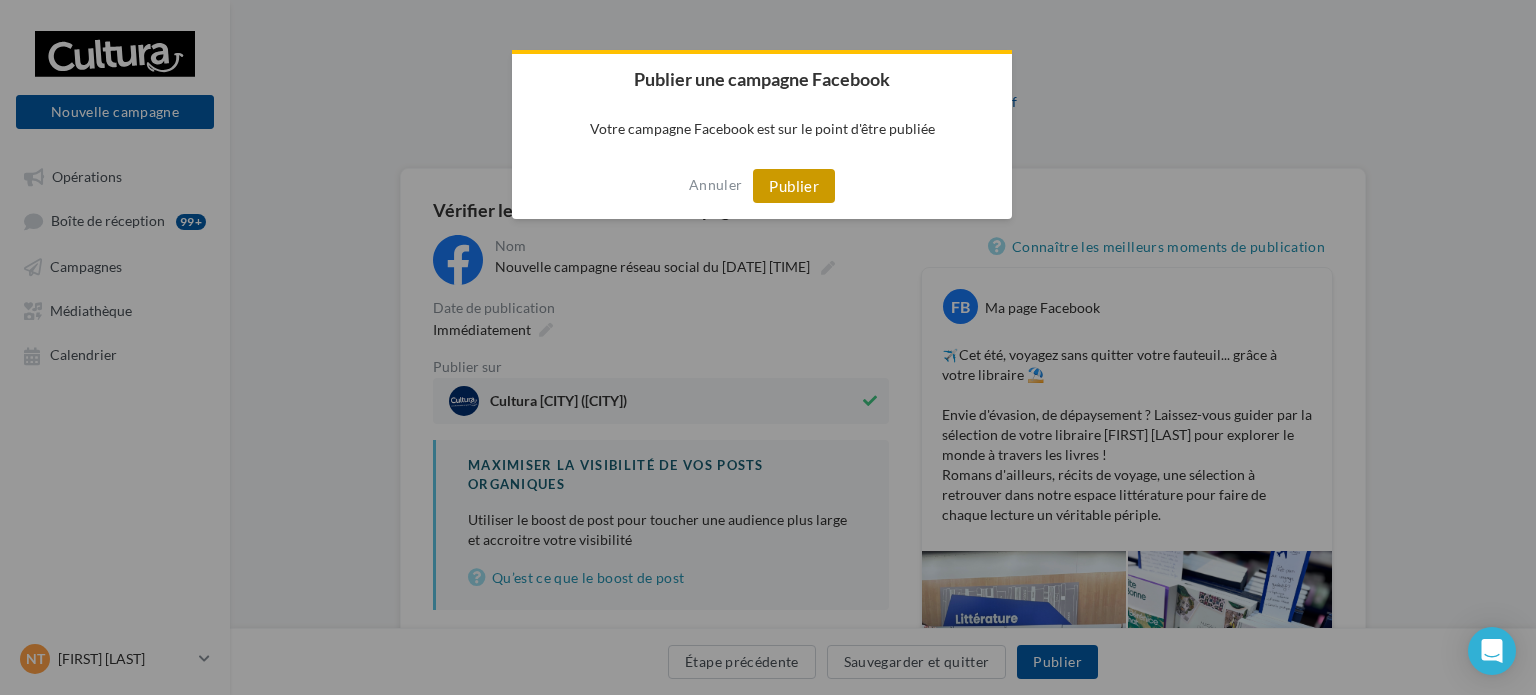click on "Publier" at bounding box center (794, 186) 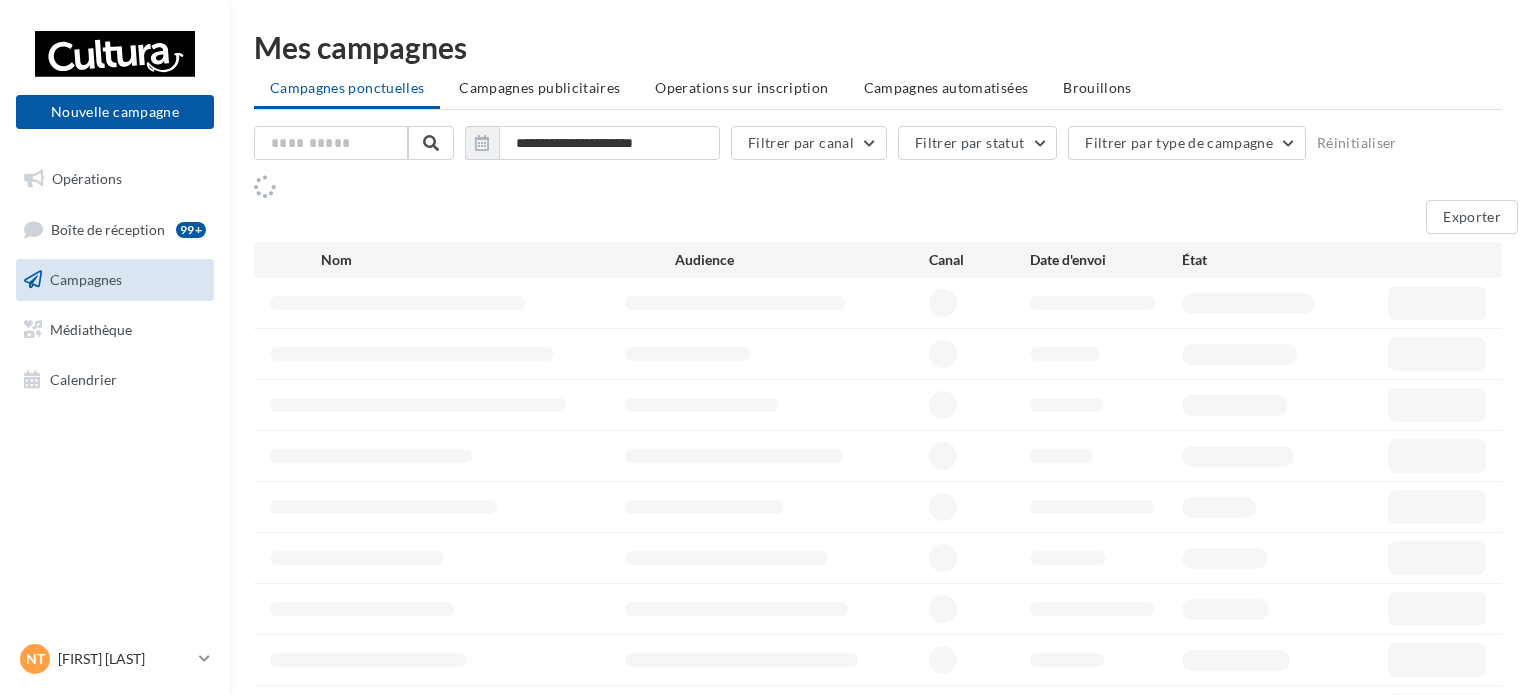 scroll, scrollTop: 0, scrollLeft: 0, axis: both 